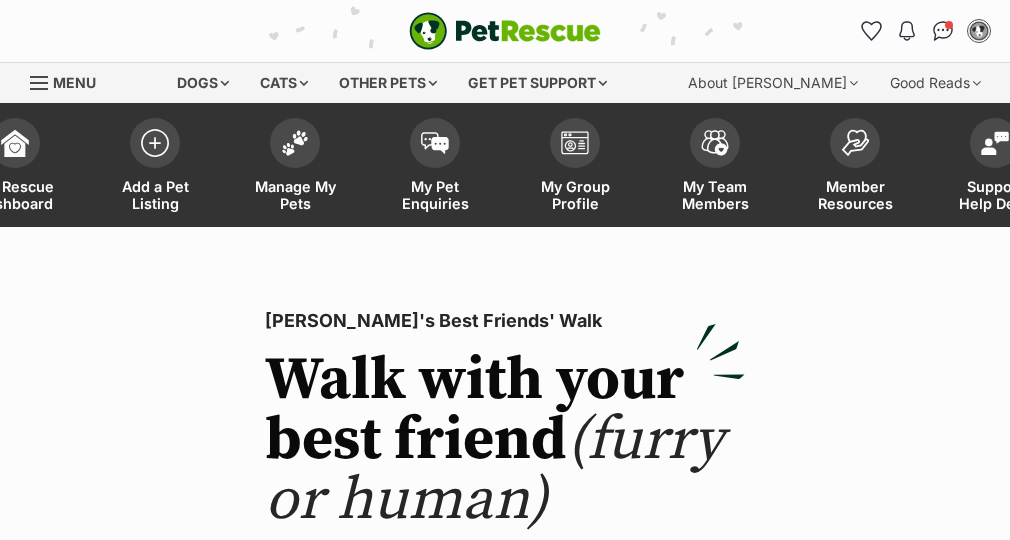 scroll, scrollTop: 0, scrollLeft: 0, axis: both 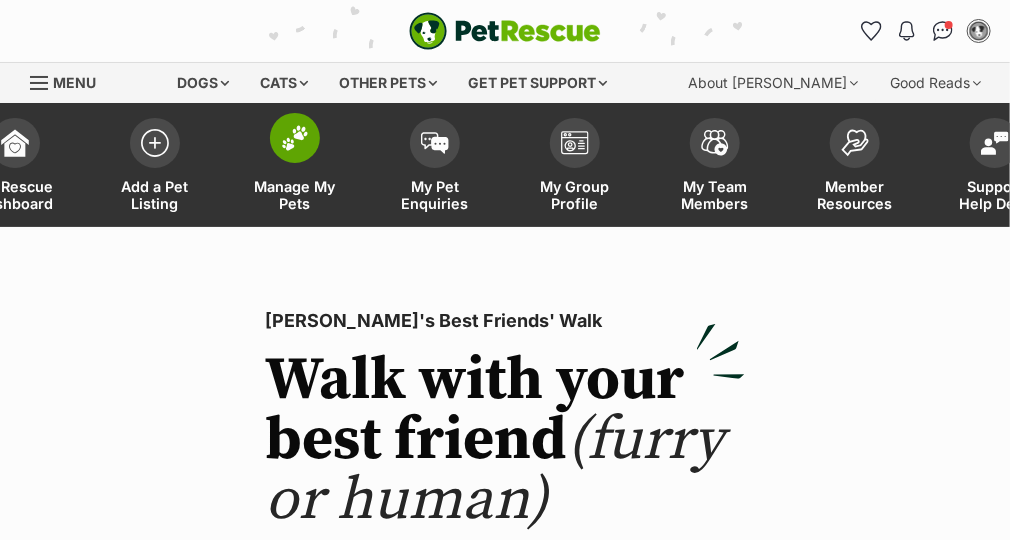 click on "Manage My Pets" at bounding box center [295, 195] 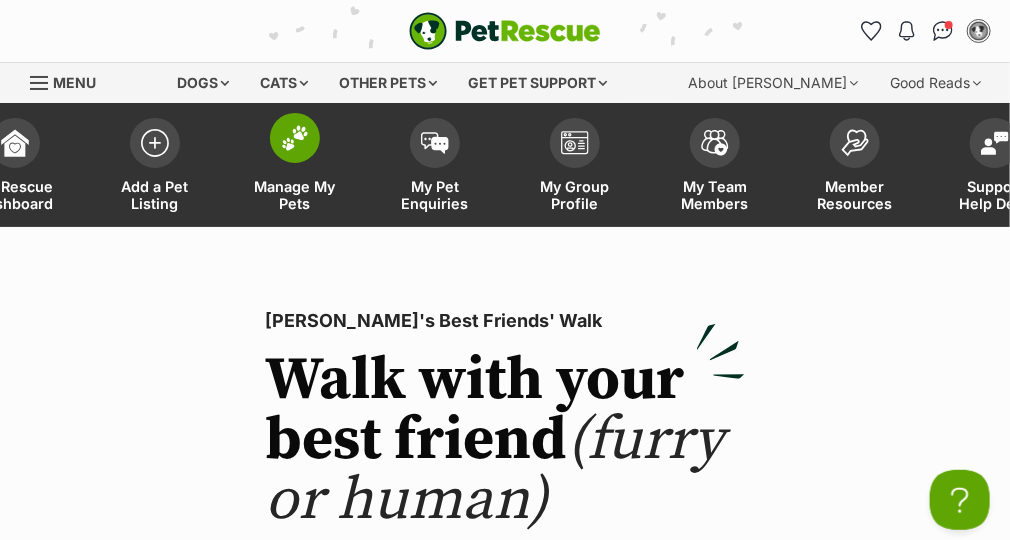 scroll, scrollTop: 0, scrollLeft: 0, axis: both 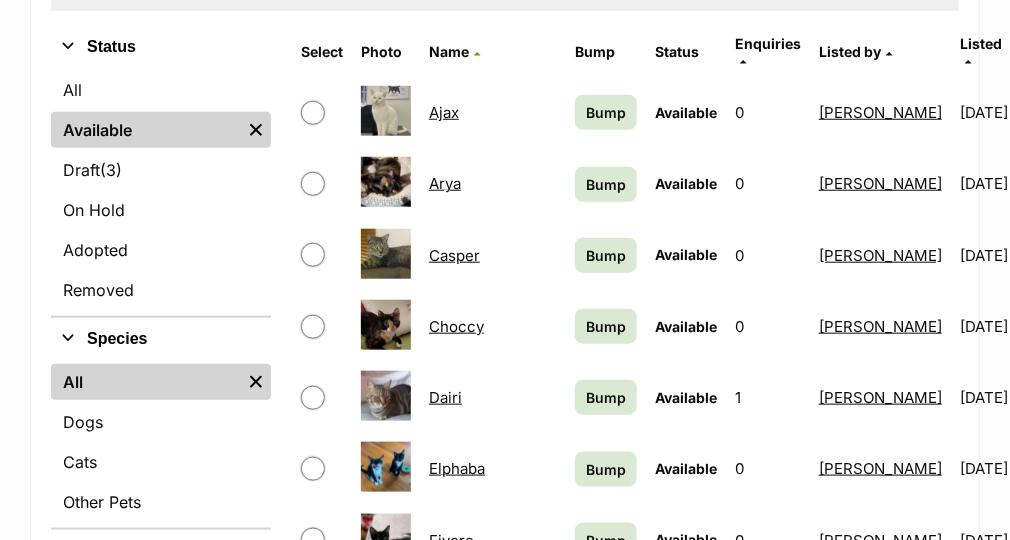 click on "Ajax" at bounding box center [444, 112] 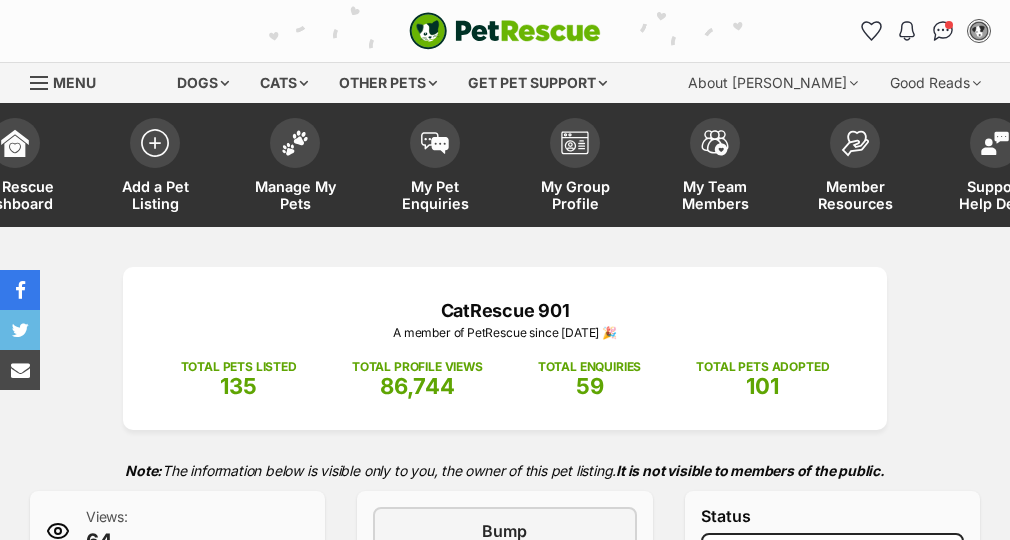 scroll, scrollTop: 0, scrollLeft: 0, axis: both 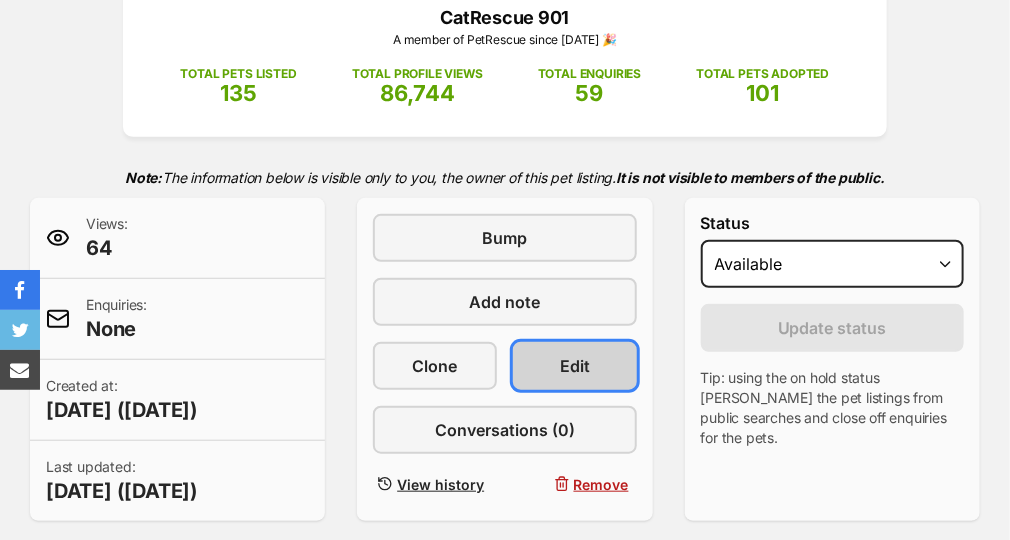click on "Edit" at bounding box center (575, 366) 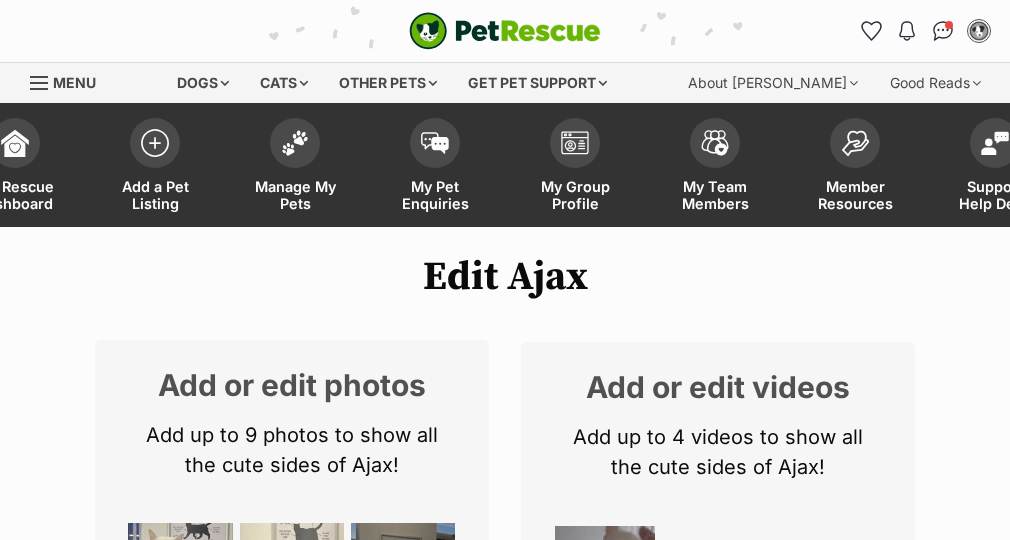 scroll, scrollTop: 1261, scrollLeft: 0, axis: vertical 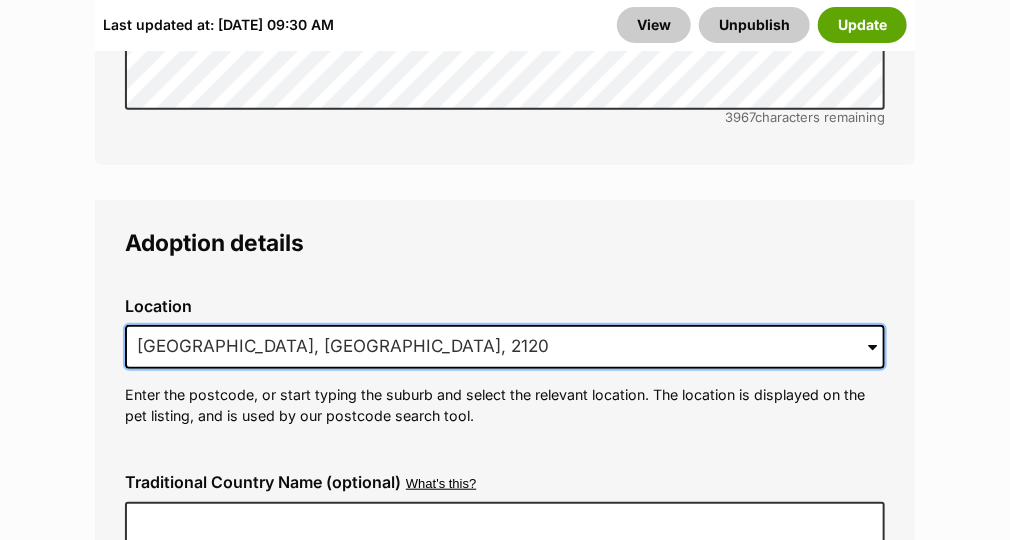 drag, startPoint x: 358, startPoint y: 295, endPoint x: 55, endPoint y: 236, distance: 308.6908 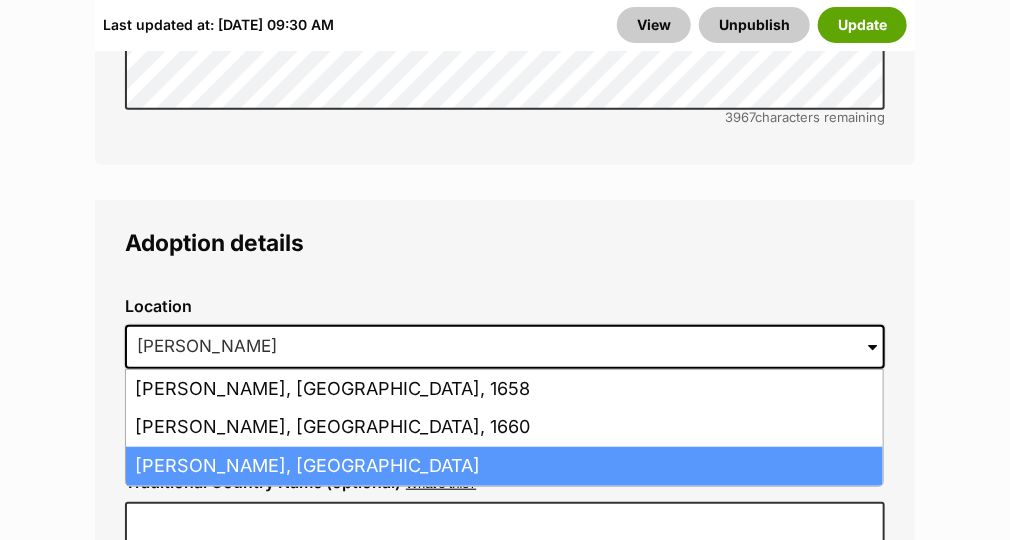 click on "Mona Vale, New South Wales, 2103" at bounding box center [504, 466] 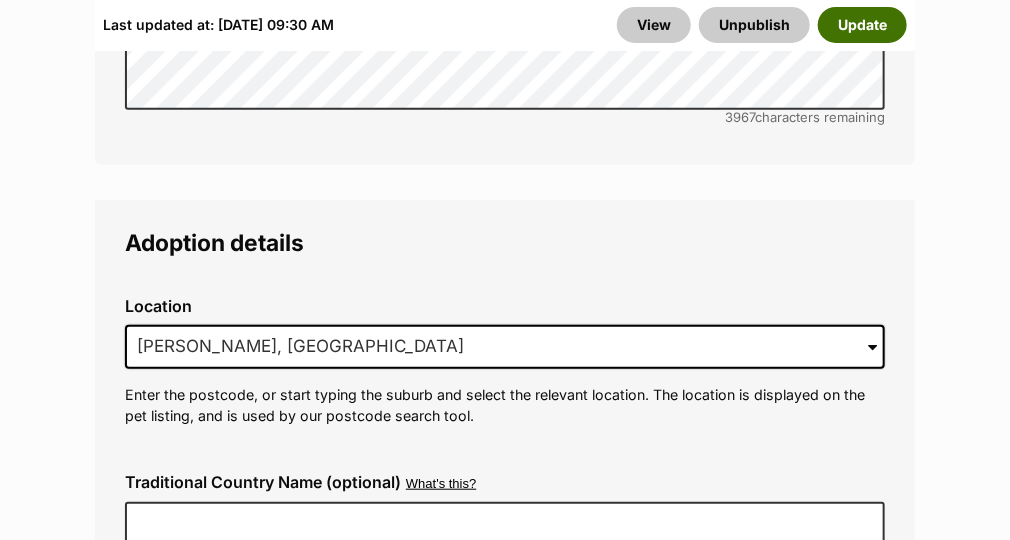 click on "Update" at bounding box center [862, 25] 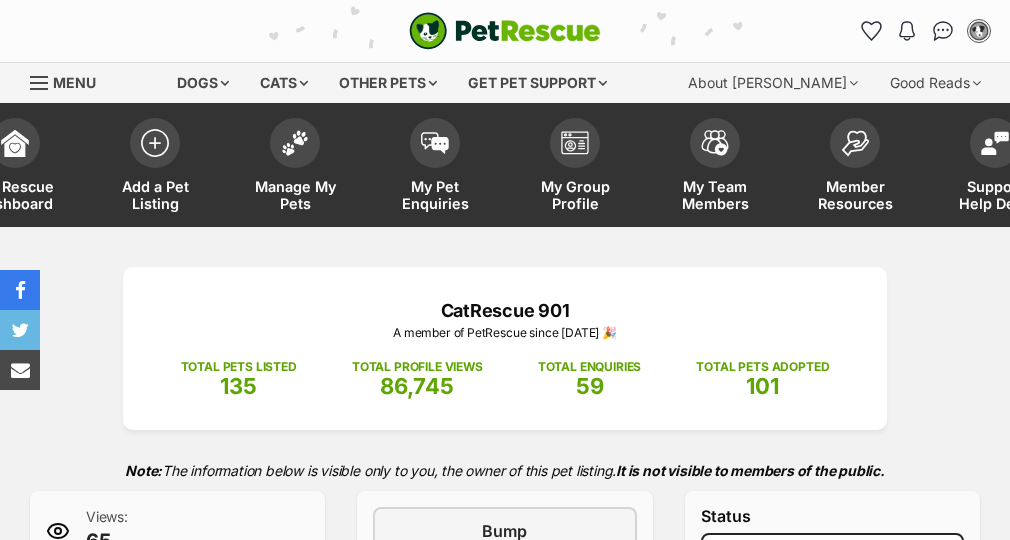 scroll, scrollTop: 0, scrollLeft: 0, axis: both 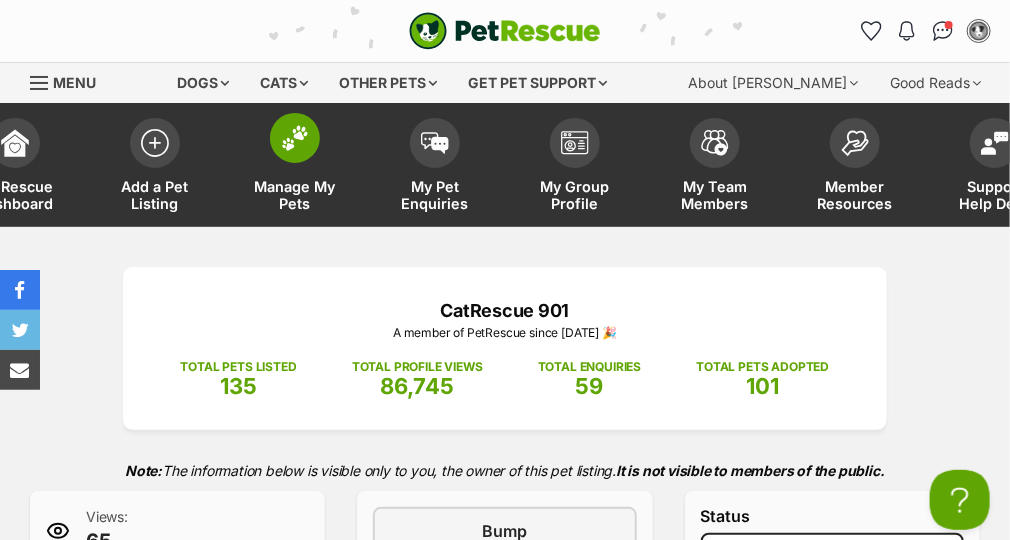 click on "Manage My Pets" at bounding box center [295, 195] 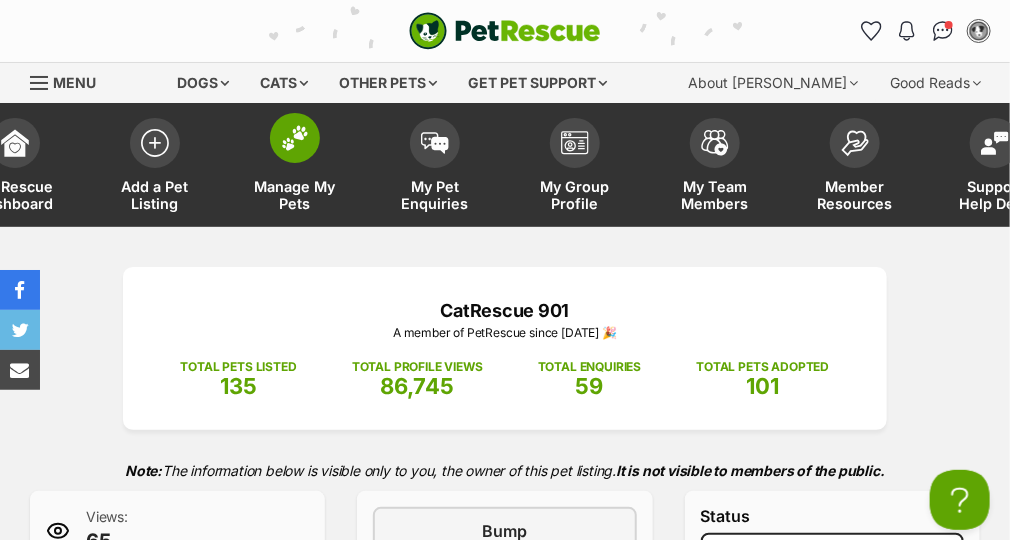 scroll, scrollTop: 0, scrollLeft: 0, axis: both 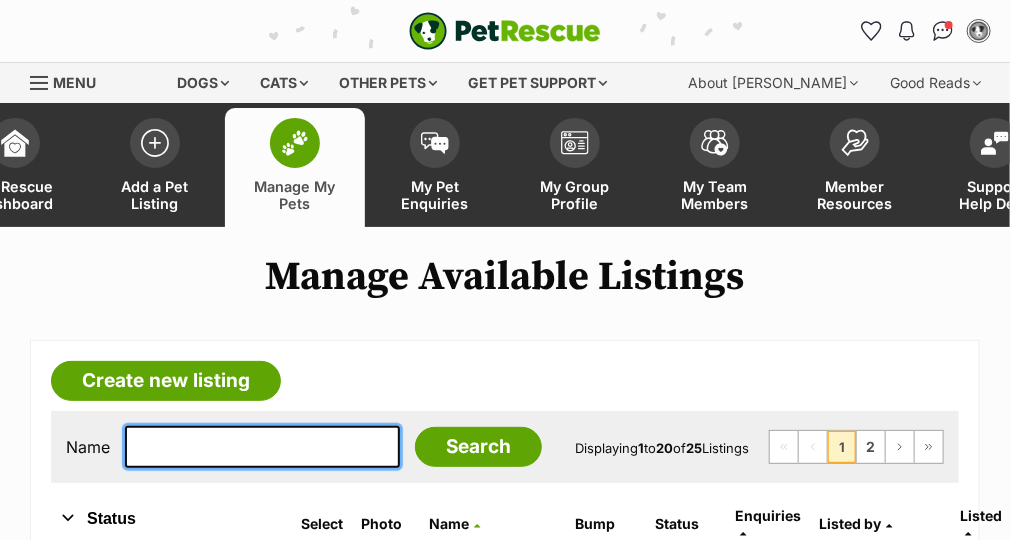 click at bounding box center (262, 447) 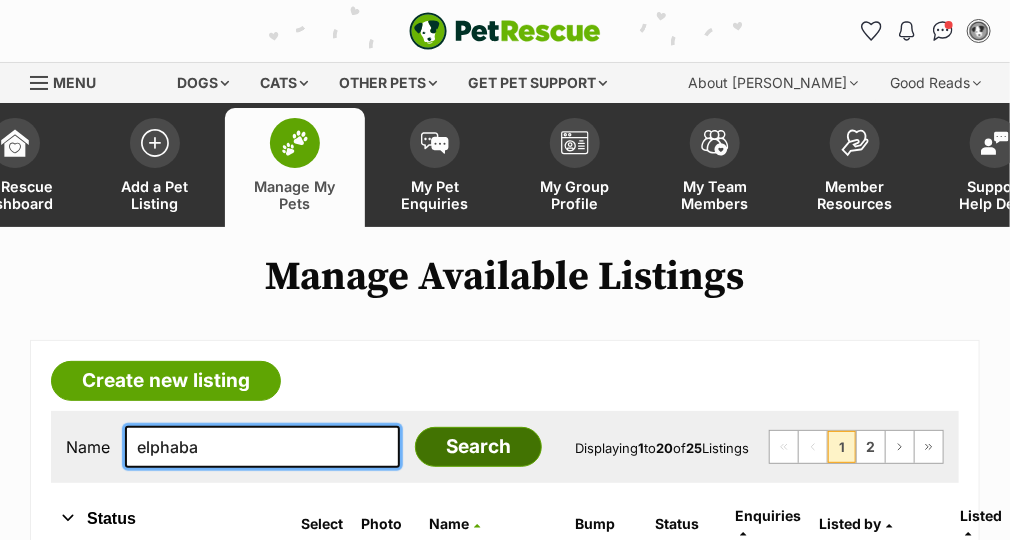 type on "elphaba" 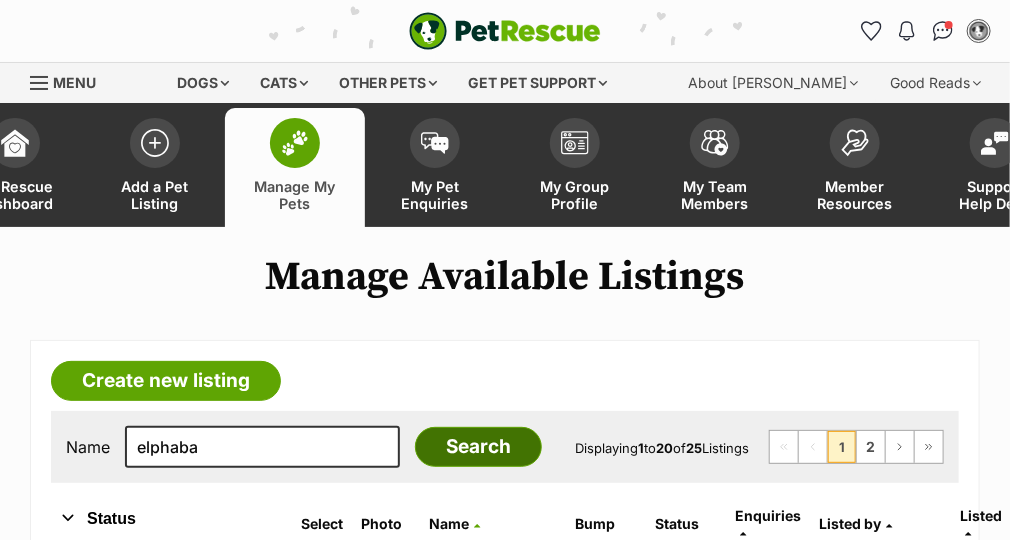 click on "Search" at bounding box center [478, 447] 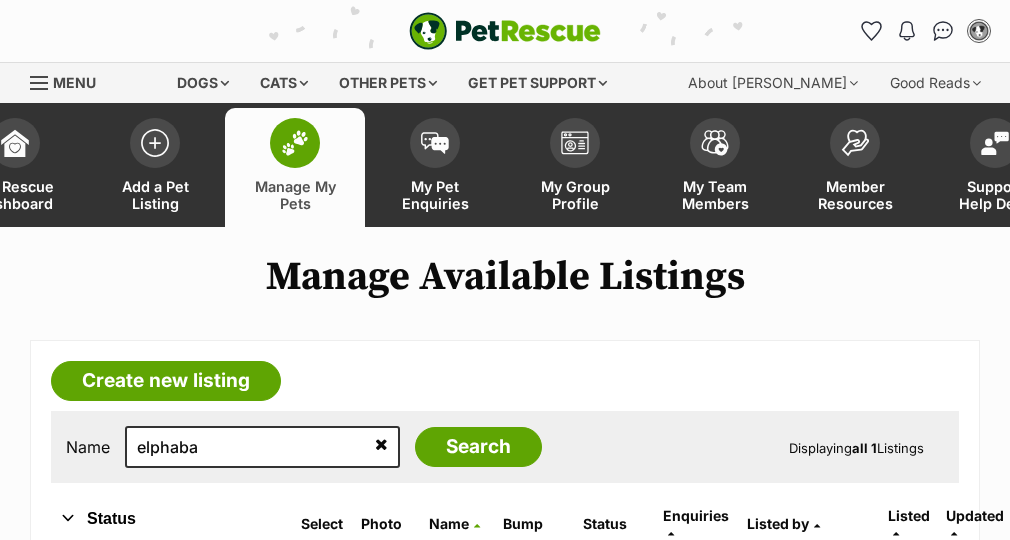 scroll, scrollTop: 0, scrollLeft: 0, axis: both 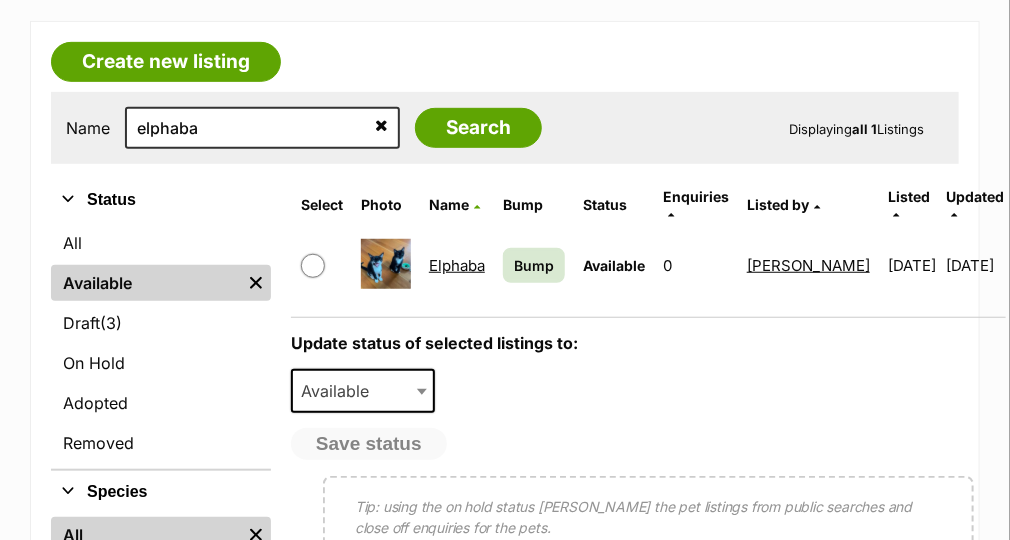 click on "Elphaba" at bounding box center (457, 265) 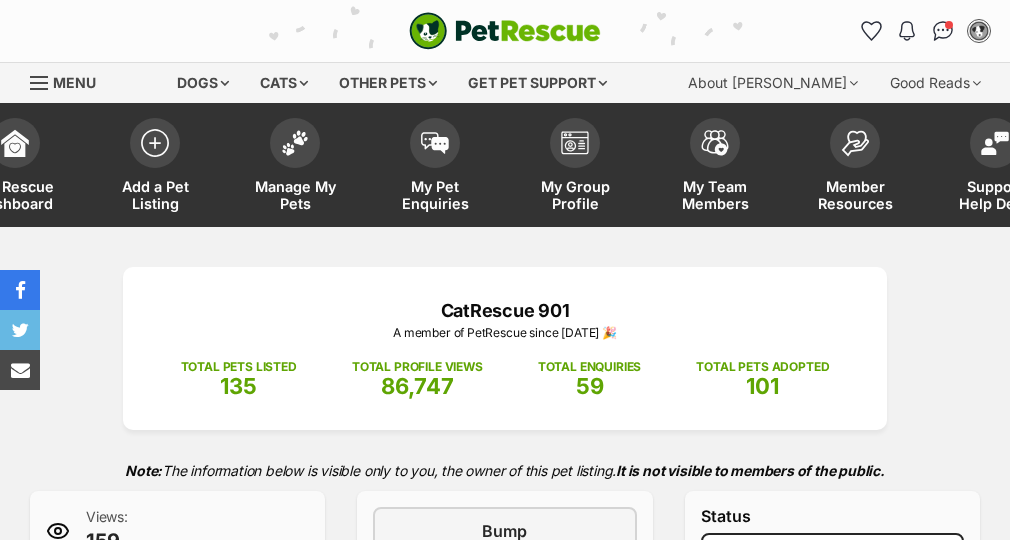 scroll, scrollTop: 0, scrollLeft: 0, axis: both 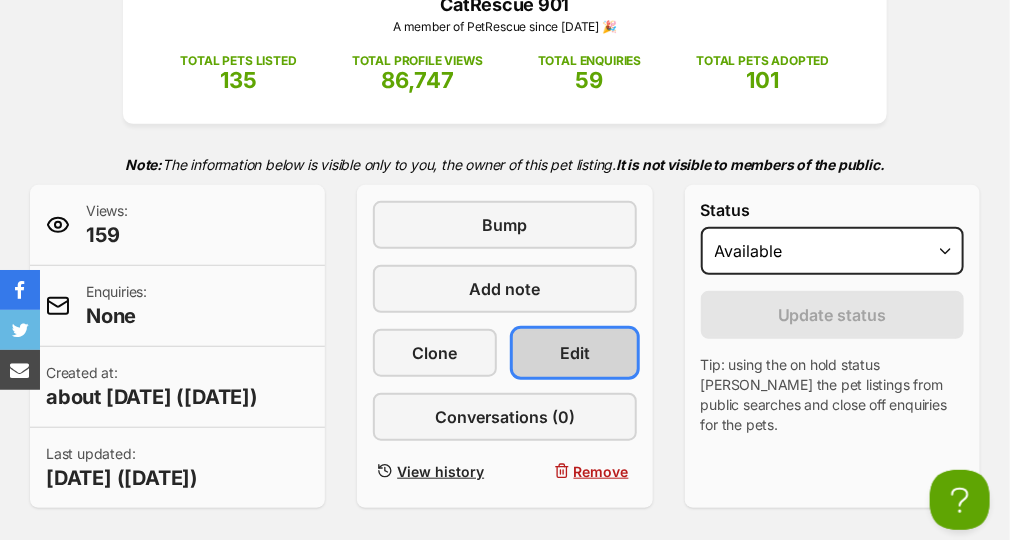 click on "Edit" at bounding box center (575, 353) 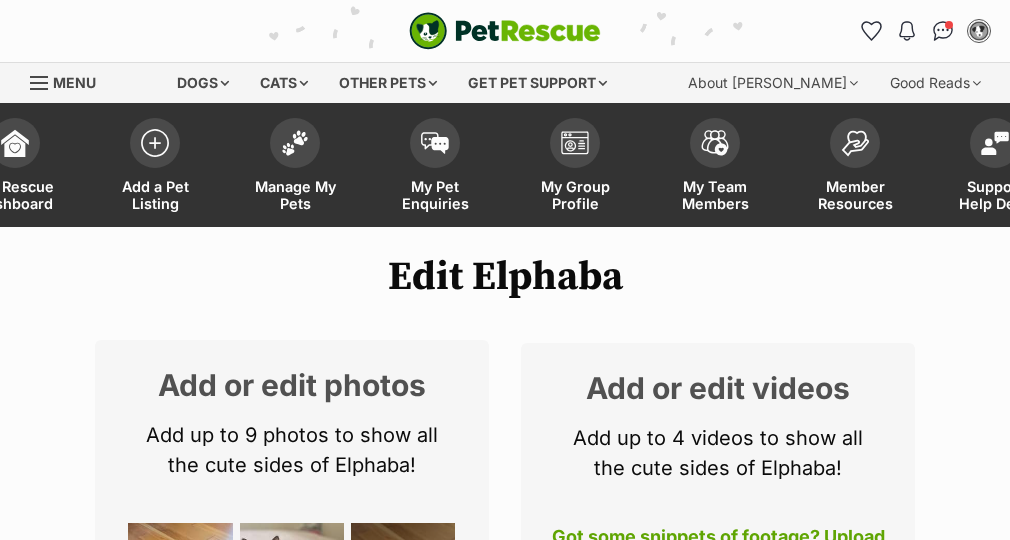 scroll, scrollTop: 0, scrollLeft: 0, axis: both 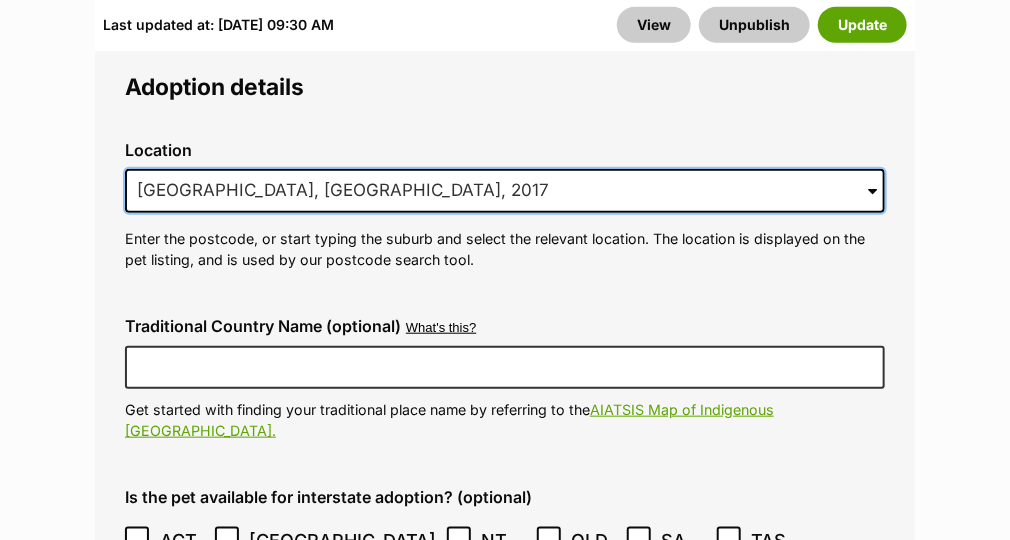 drag, startPoint x: 315, startPoint y: 147, endPoint x: 76, endPoint y: 126, distance: 239.92082 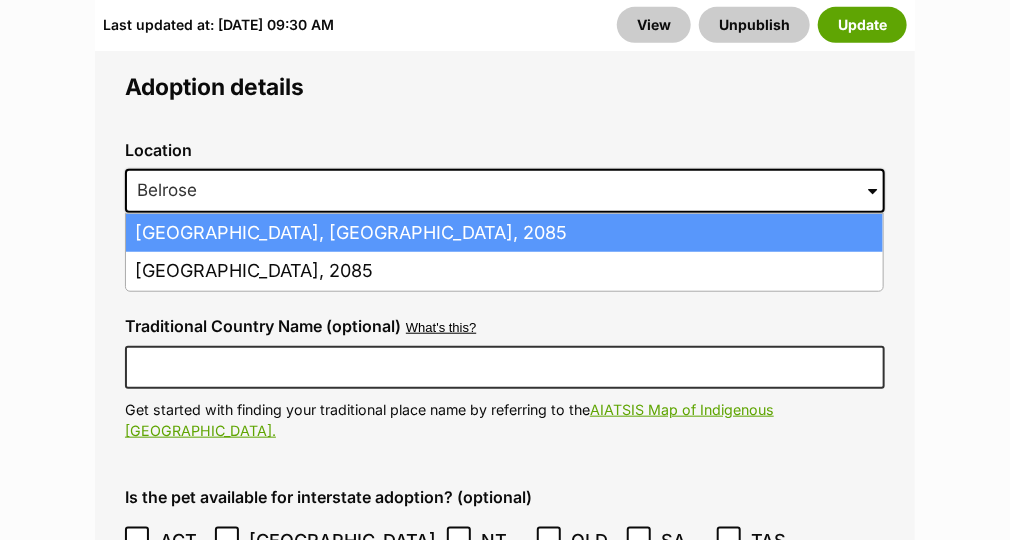 click on "Belrose, New South Wales, 2085" at bounding box center [504, 233] 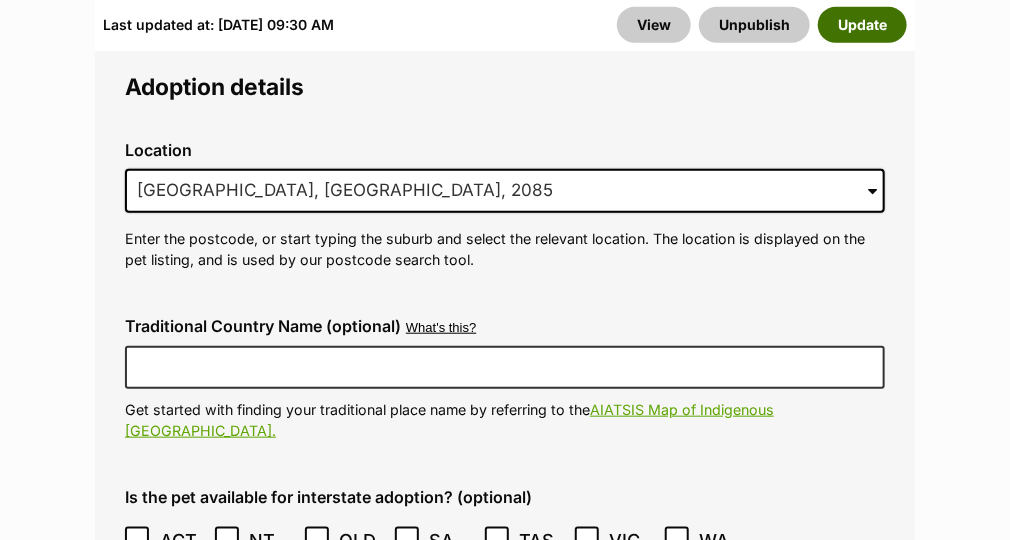 click on "Update" at bounding box center (862, 25) 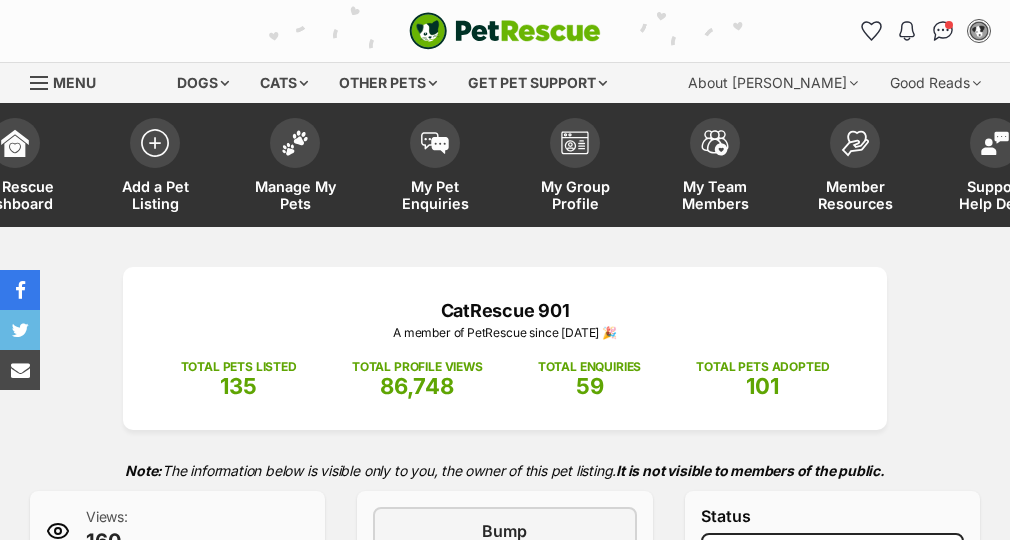 scroll, scrollTop: 0, scrollLeft: 0, axis: both 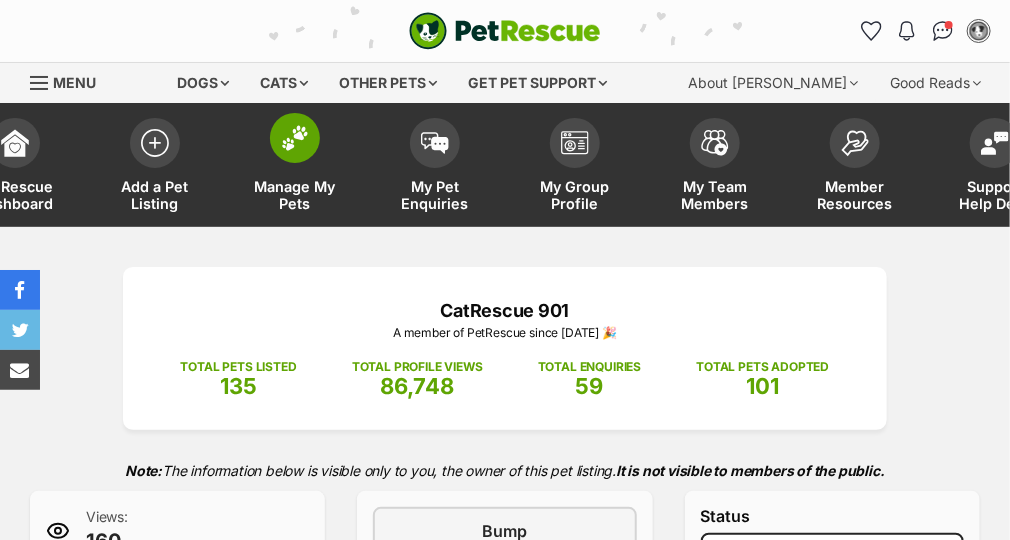 click on "Manage My Pets" at bounding box center [295, 167] 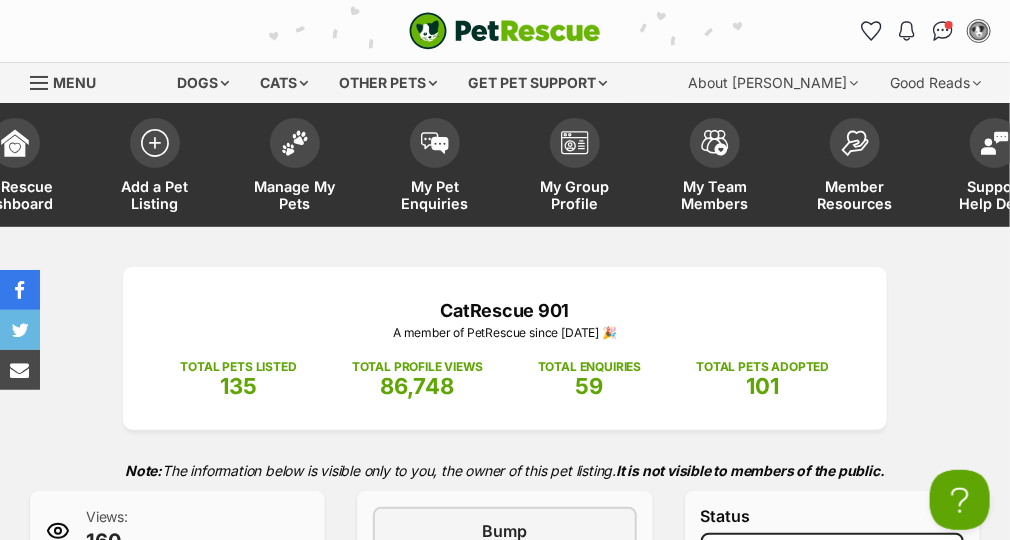 scroll, scrollTop: 0, scrollLeft: 0, axis: both 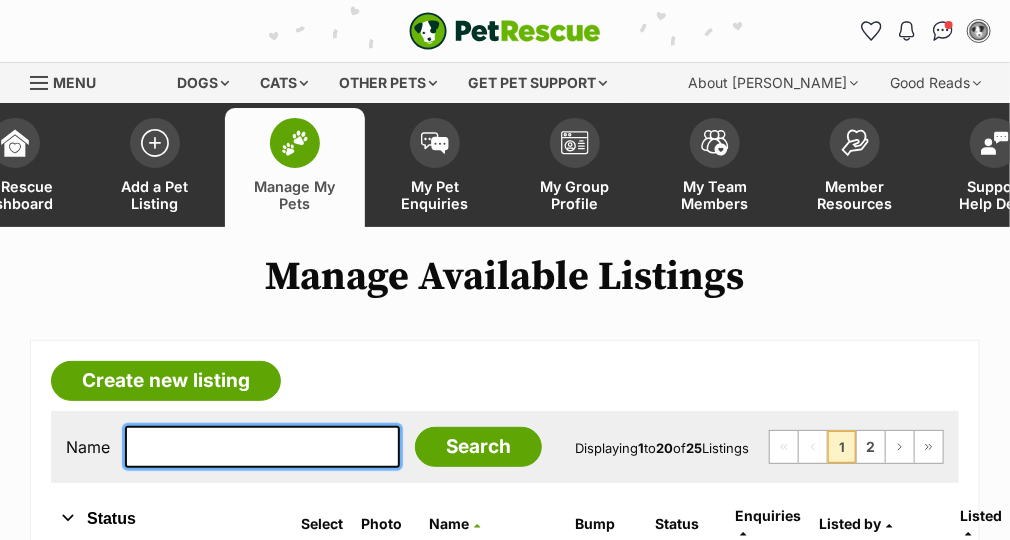 click at bounding box center [262, 447] 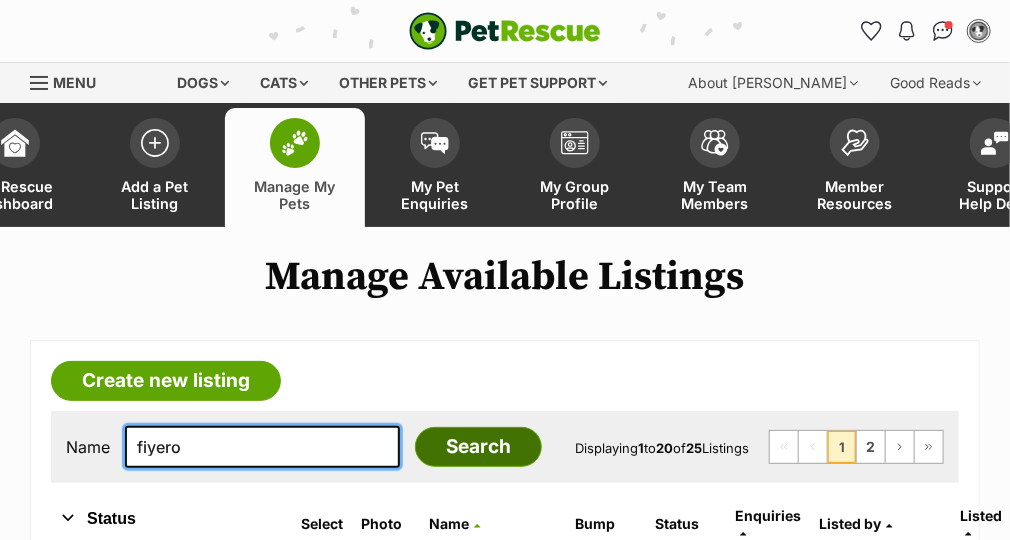 type on "fiyero" 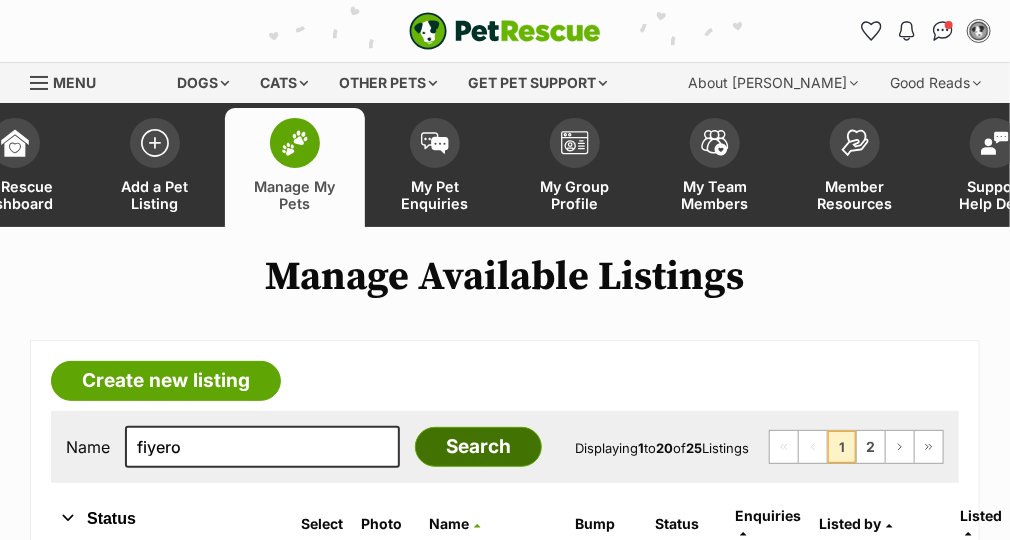 click on "Search" at bounding box center (478, 447) 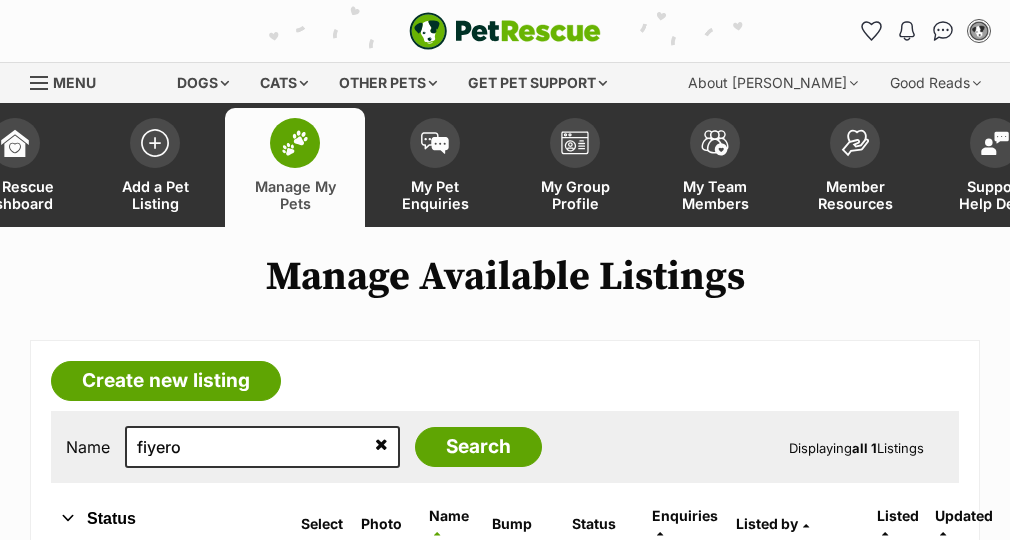 scroll, scrollTop: 0, scrollLeft: 0, axis: both 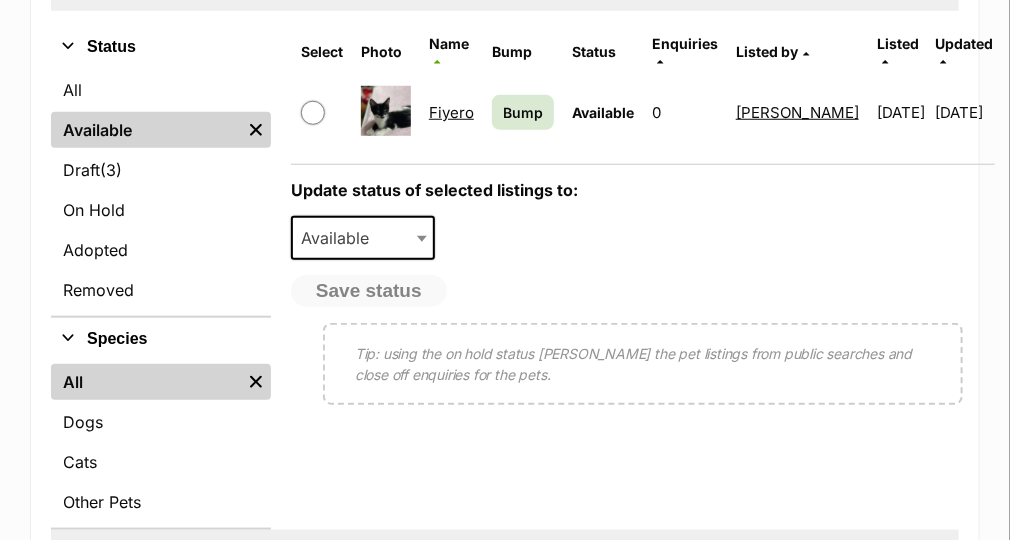 click on "Fiyero" at bounding box center [451, 112] 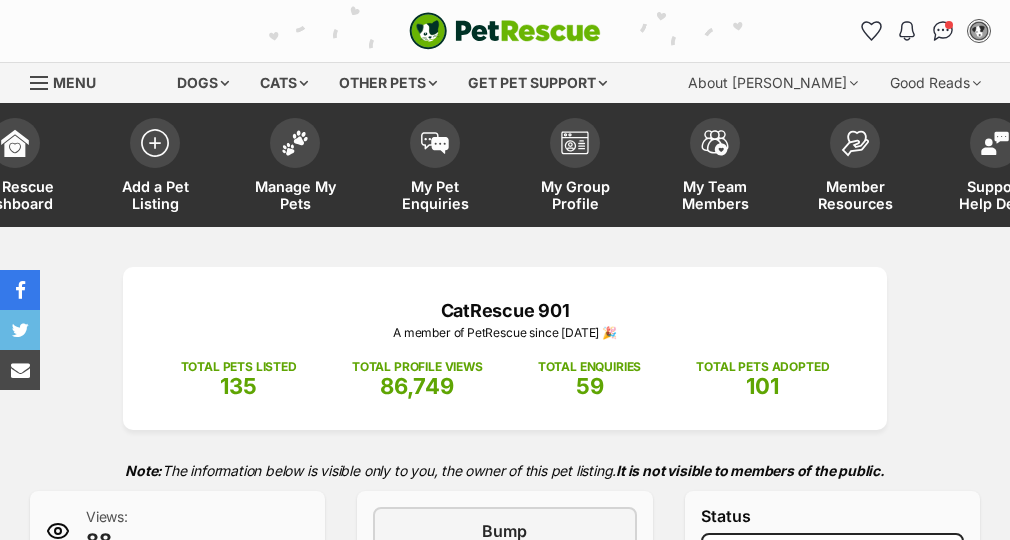 scroll, scrollTop: 0, scrollLeft: 0, axis: both 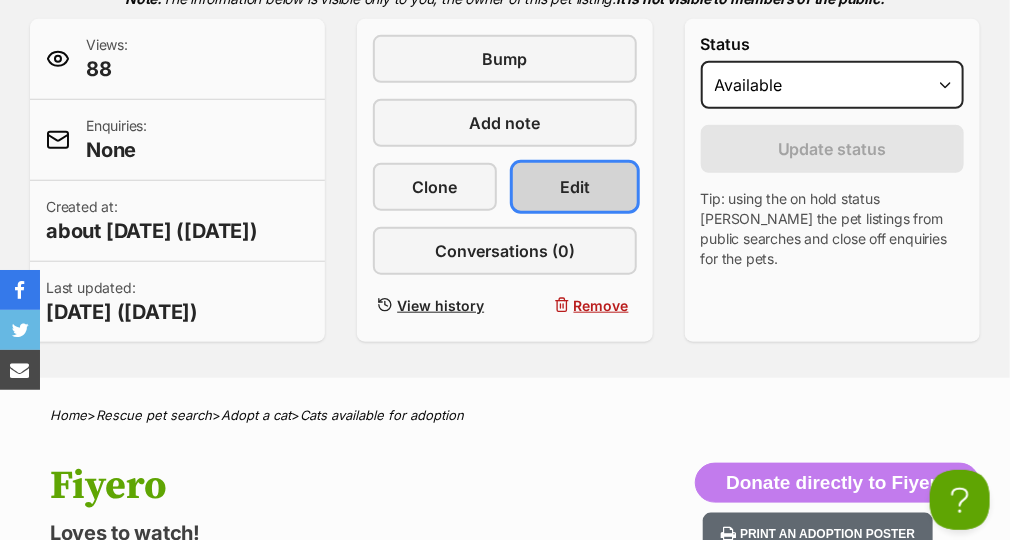 click on "Edit" at bounding box center (575, 187) 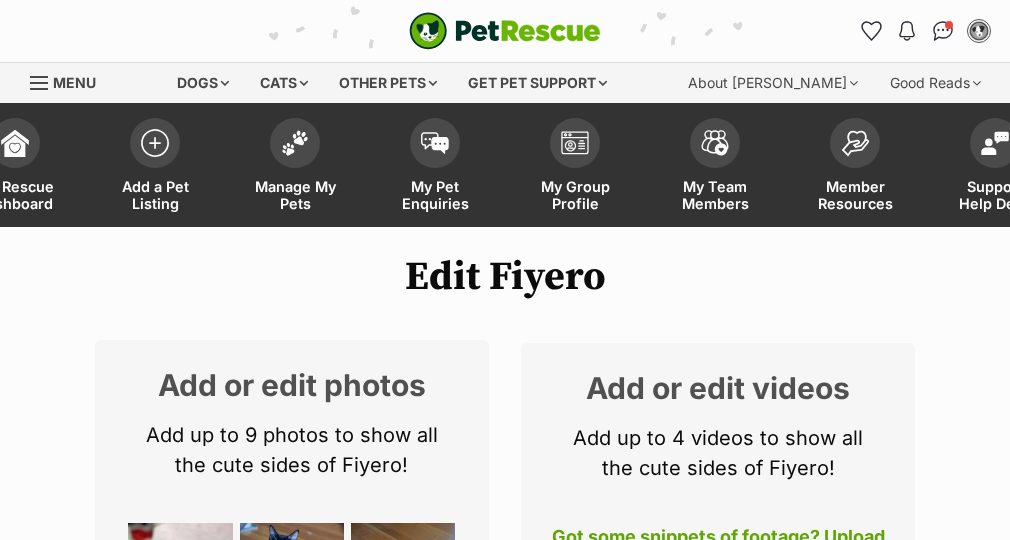 scroll, scrollTop: 0, scrollLeft: 0, axis: both 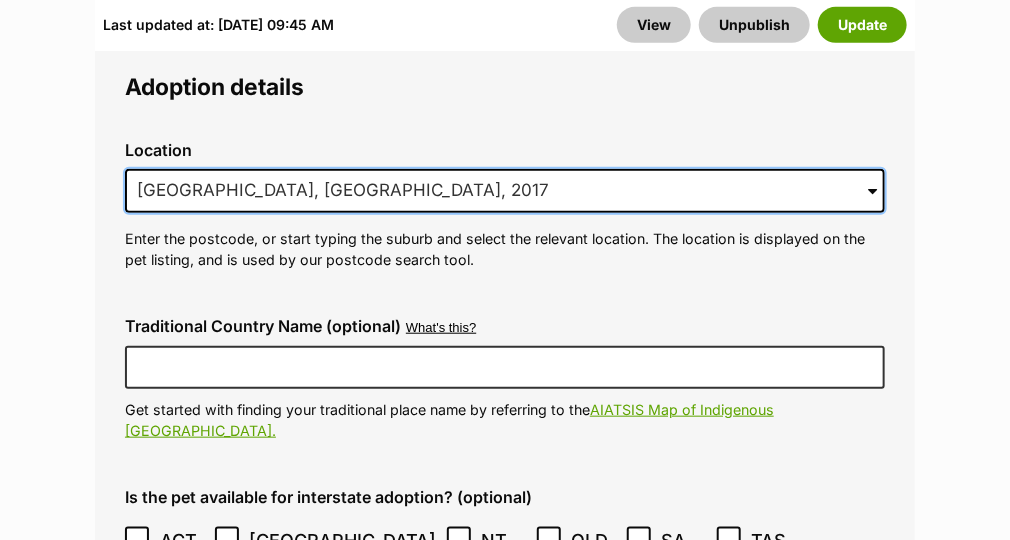 drag, startPoint x: 359, startPoint y: 136, endPoint x: 0, endPoint y: 42, distance: 371.10242 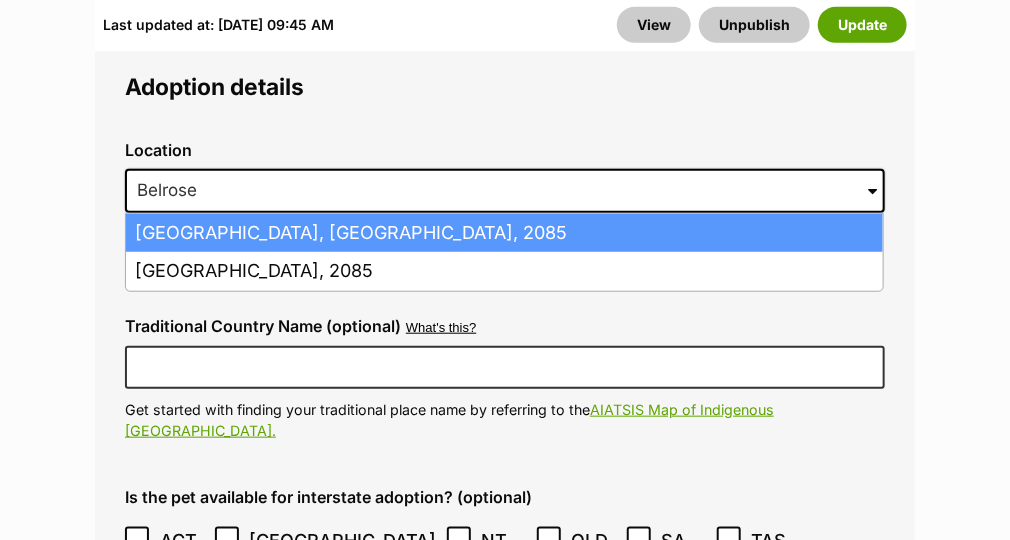 click on "Belrose, New South Wales, 2085" at bounding box center (504, 233) 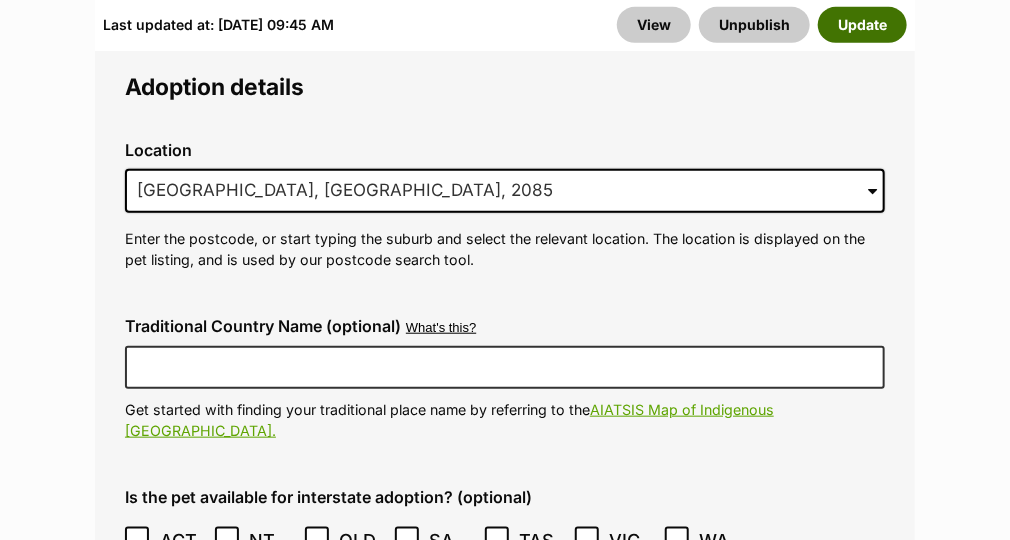 click on "Update" at bounding box center [862, 25] 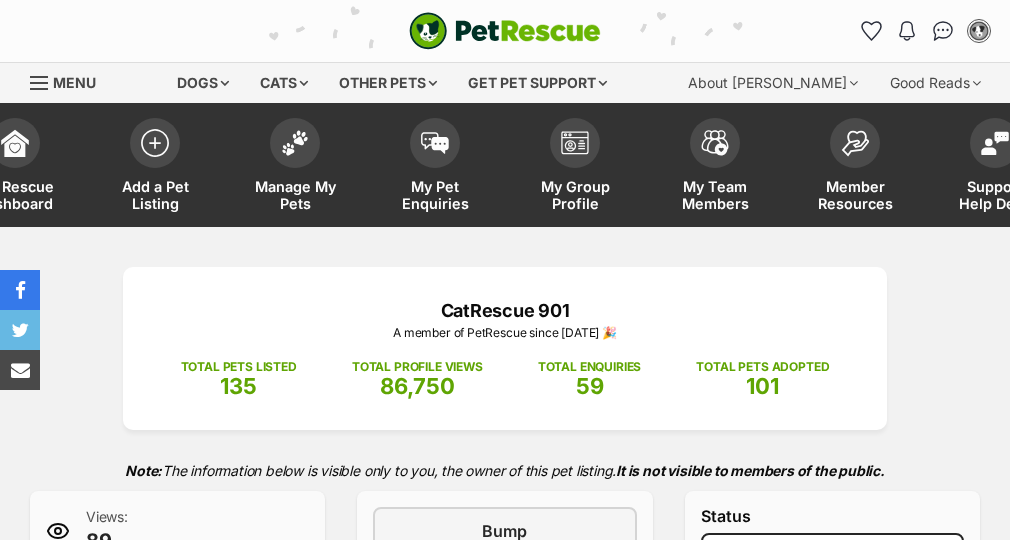 scroll, scrollTop: 0, scrollLeft: 0, axis: both 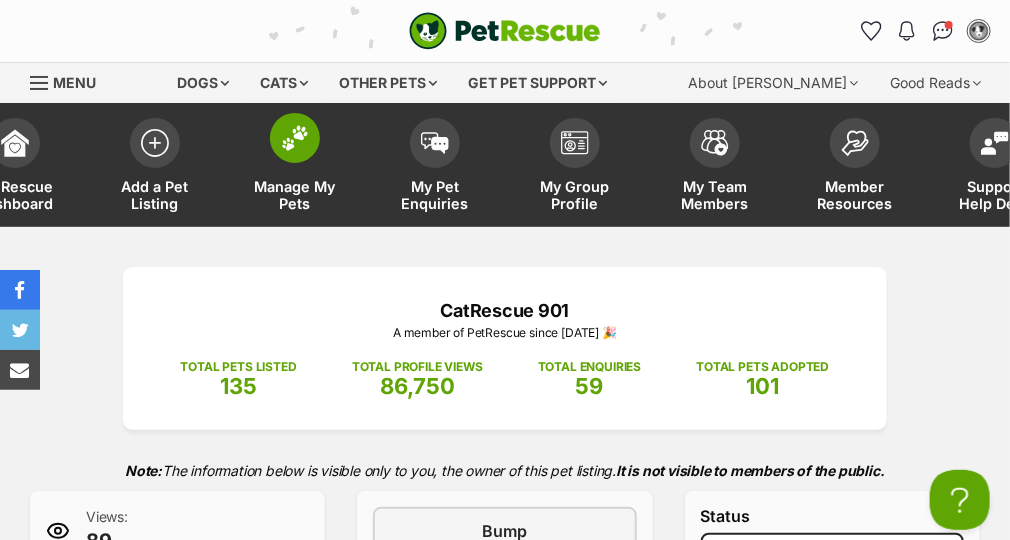 click on "Manage My Pets" at bounding box center (295, 195) 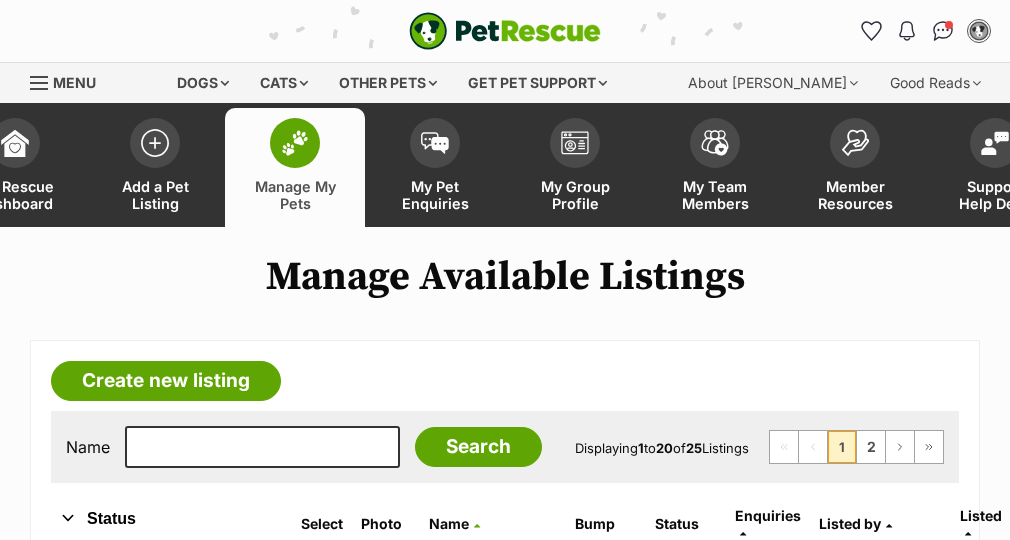 scroll, scrollTop: 0, scrollLeft: 0, axis: both 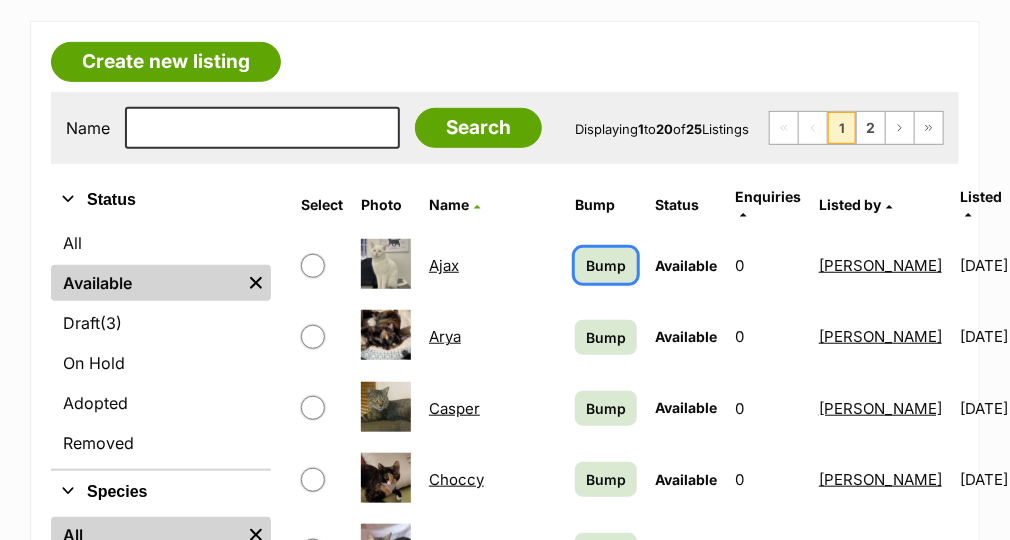 click on "Bump" at bounding box center (606, 265) 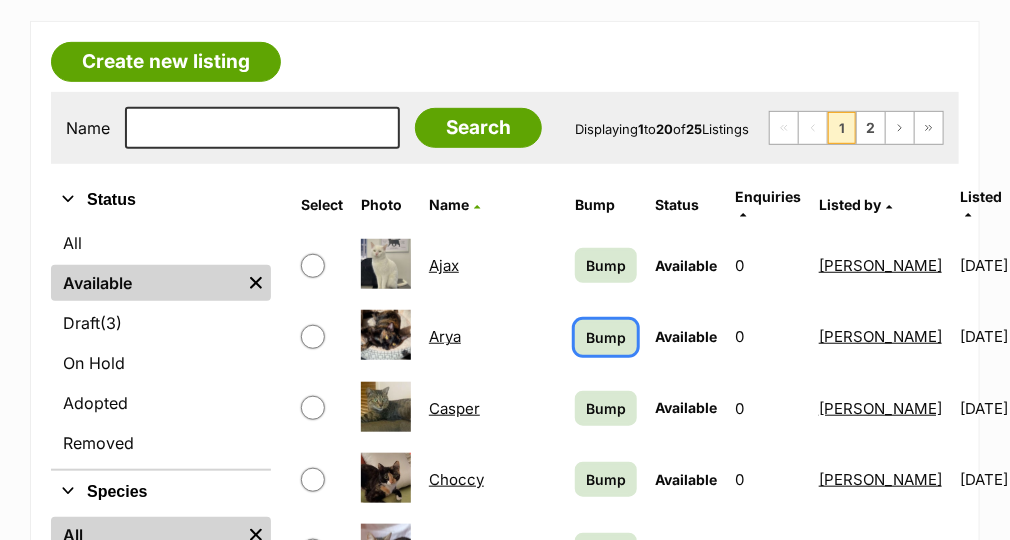 click on "Bump" at bounding box center [606, 337] 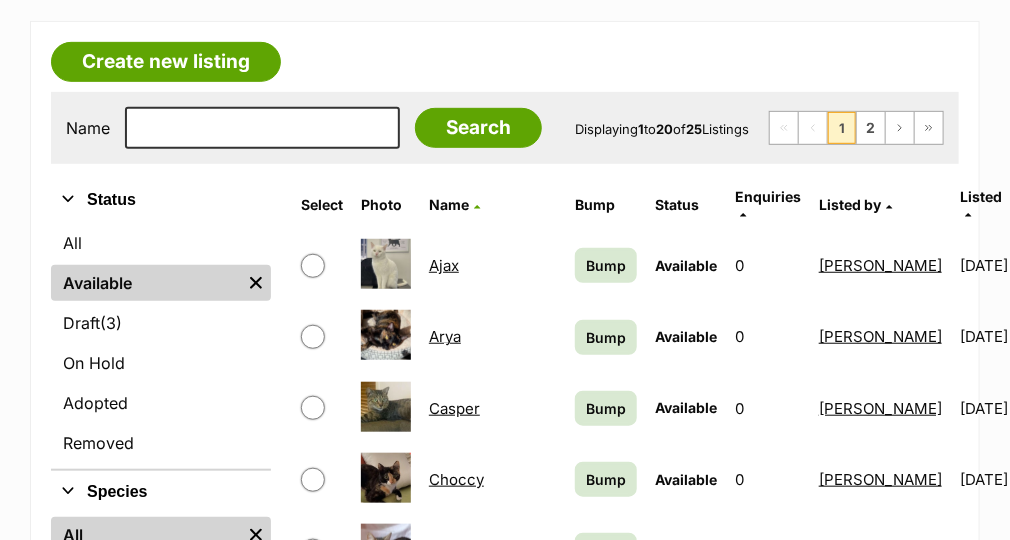 click on "Bump" at bounding box center [606, 408] 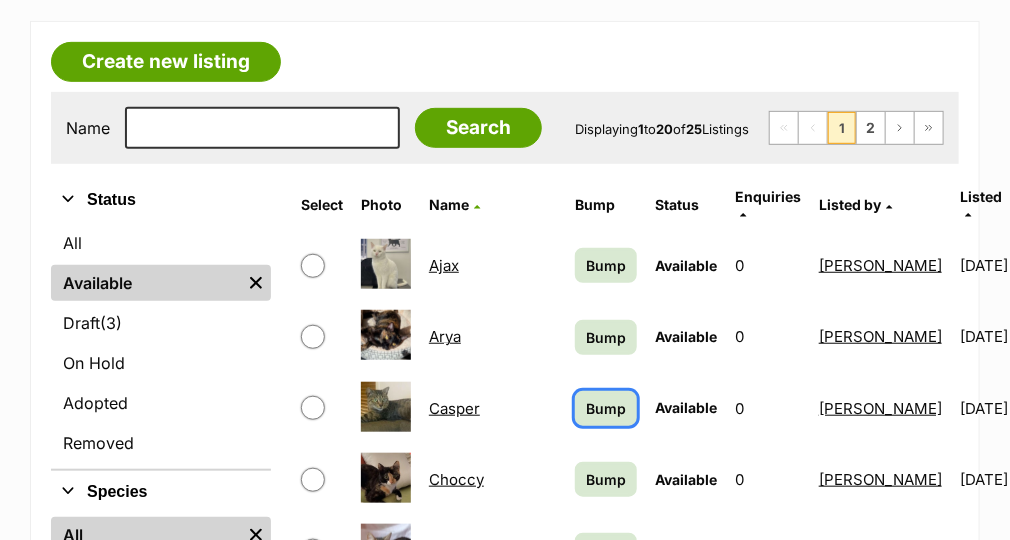 click on "Bump" at bounding box center (606, 408) 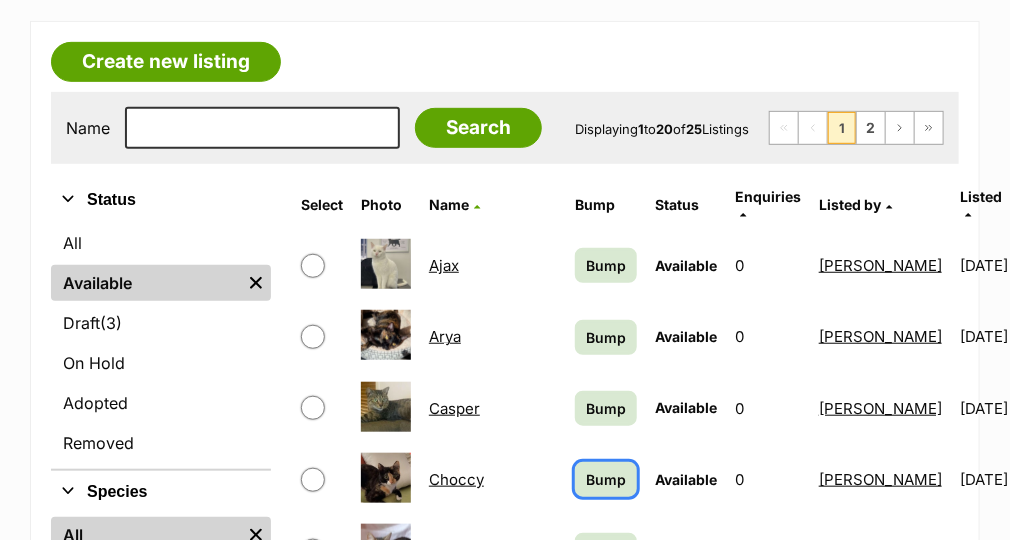 click on "Bump" at bounding box center (606, 479) 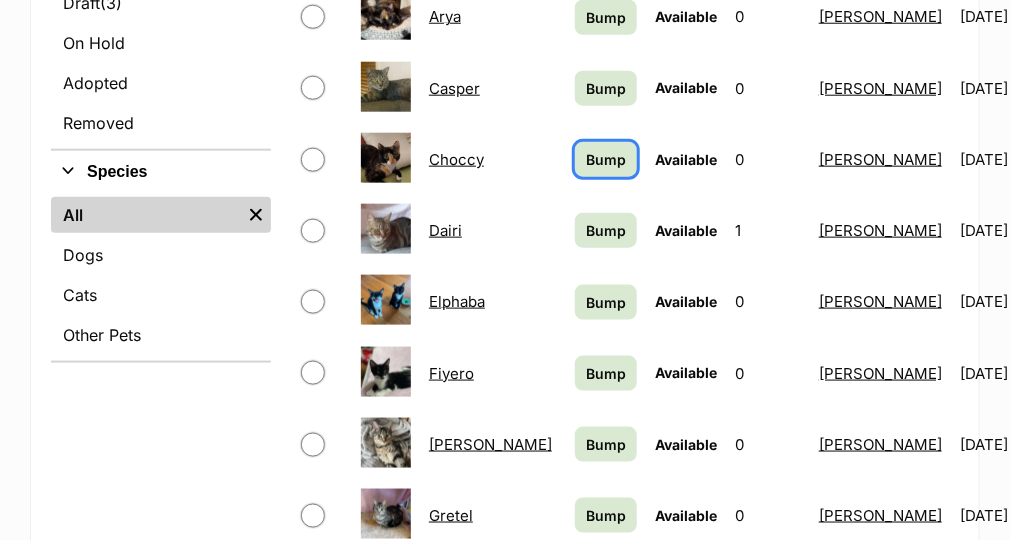 scroll, scrollTop: 653, scrollLeft: 0, axis: vertical 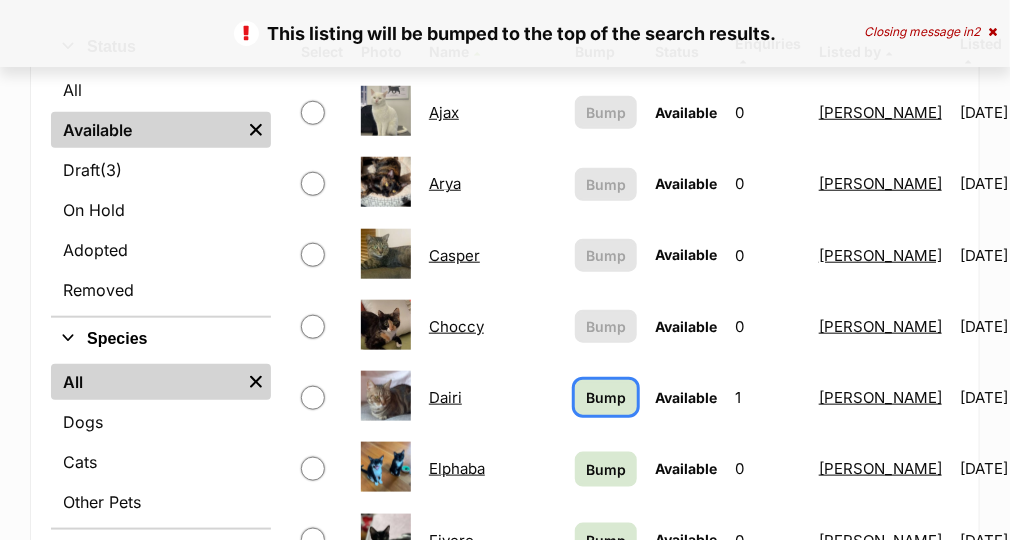 click on "Bump" at bounding box center (606, 397) 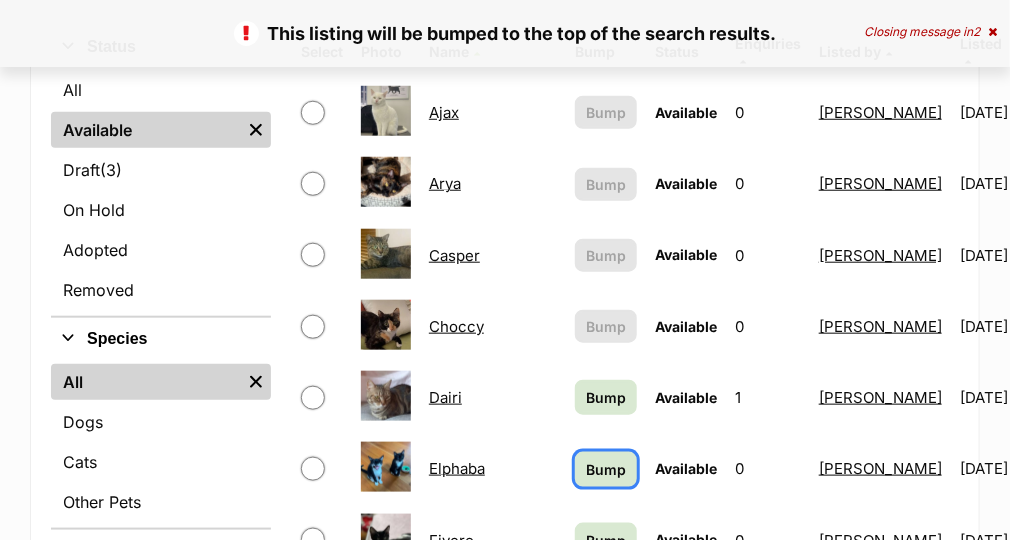 click on "Bump" at bounding box center (606, 469) 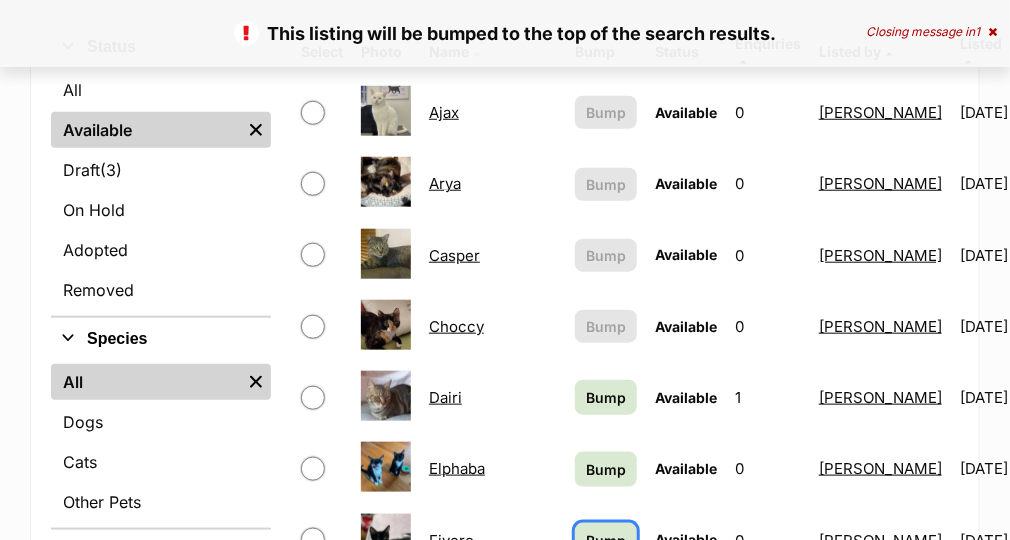 click on "Bump" at bounding box center (606, 540) 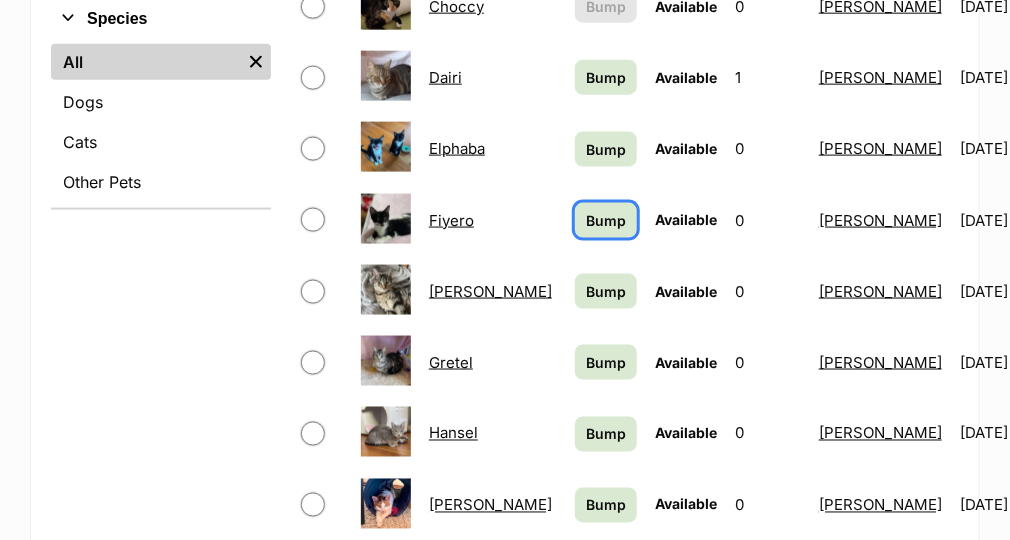 scroll, scrollTop: 859, scrollLeft: 0, axis: vertical 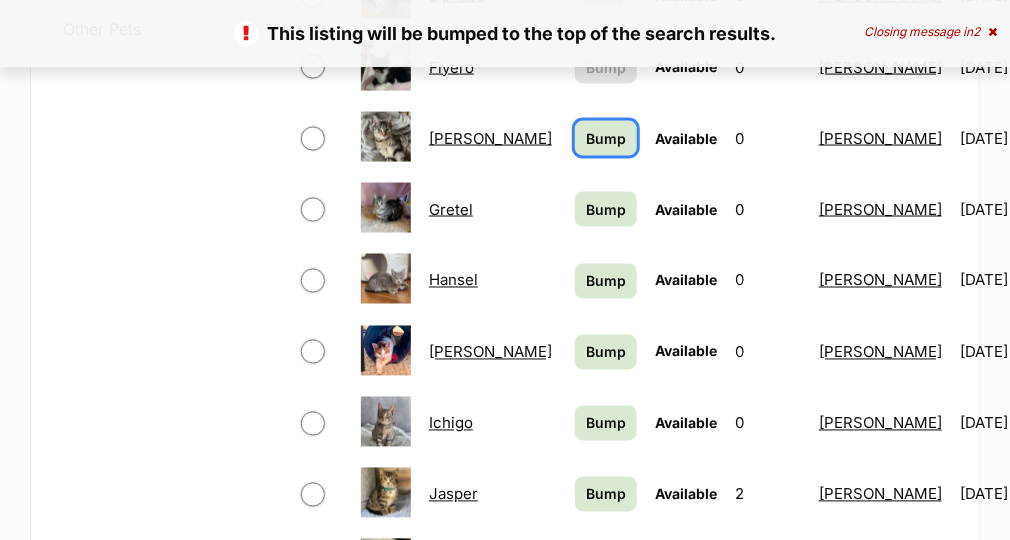 click on "Bump" at bounding box center (606, 138) 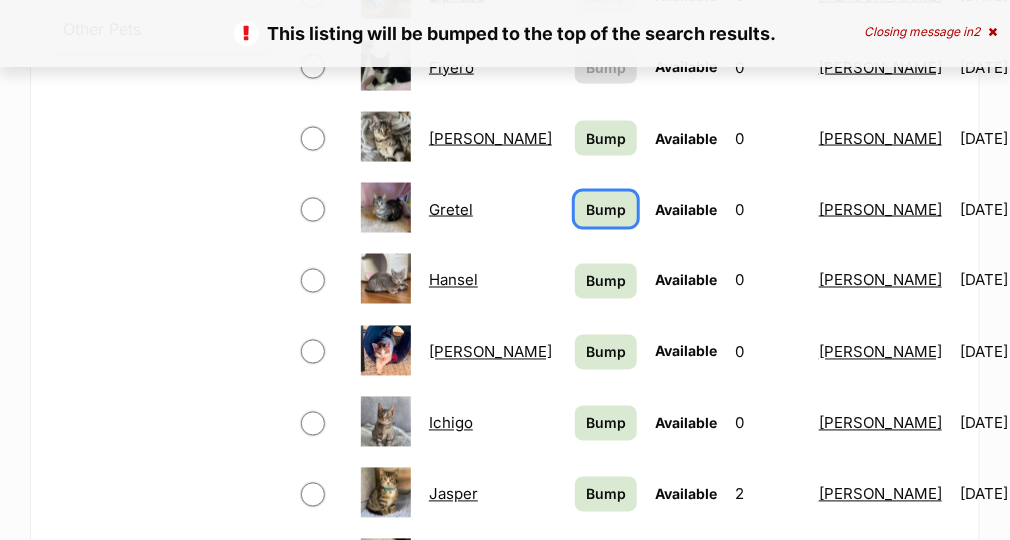 click on "Bump" at bounding box center [606, 209] 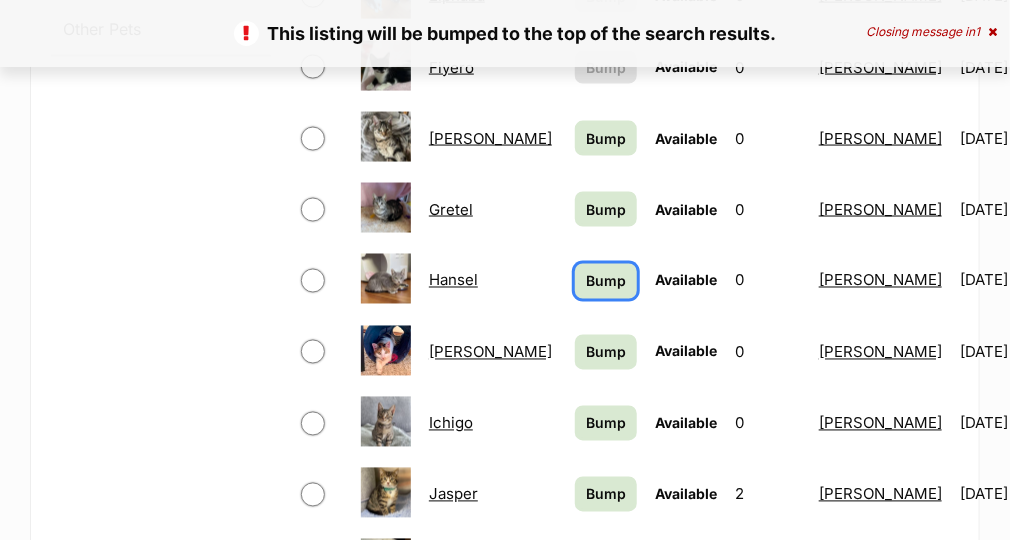 click on "Bump" at bounding box center (606, 281) 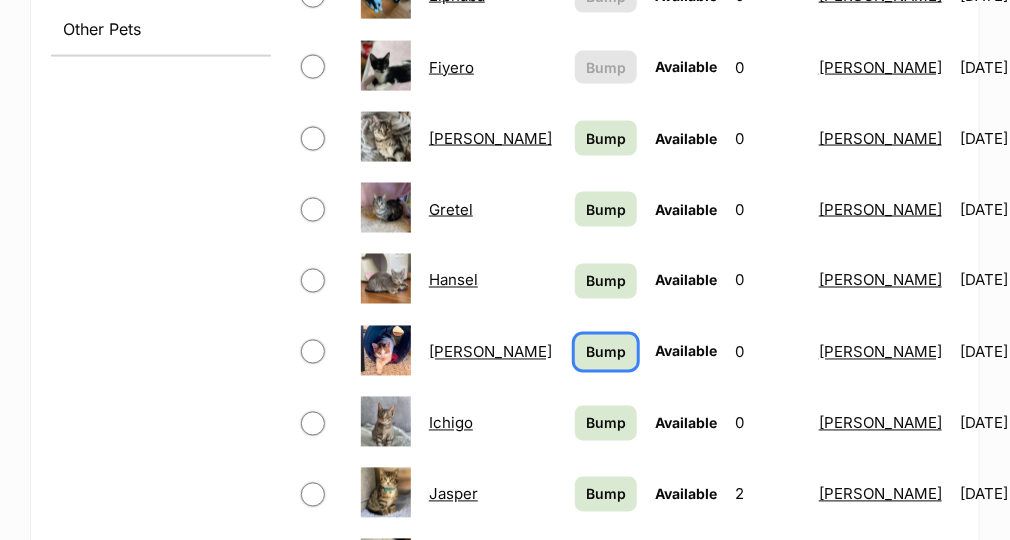 click on "Bump" at bounding box center (606, 352) 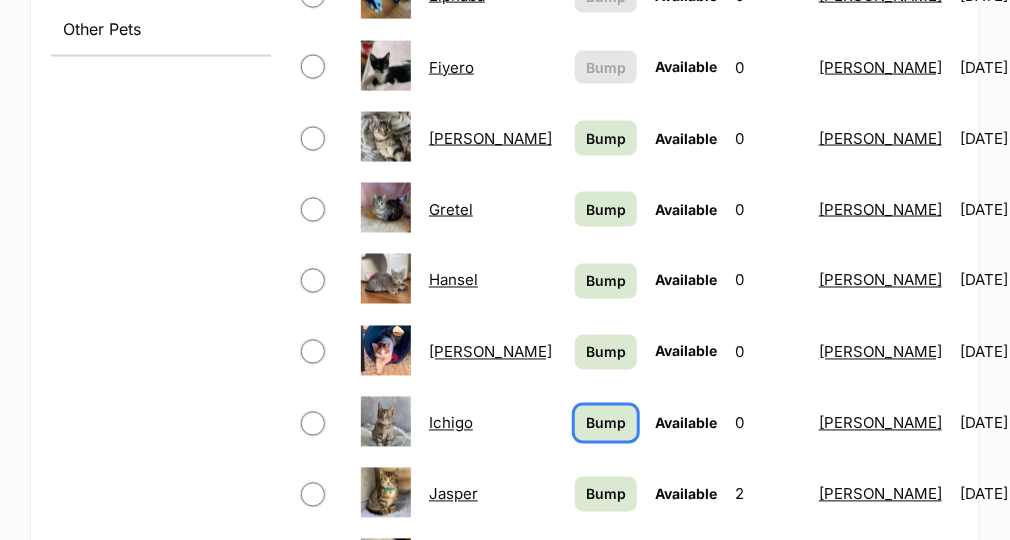 click on "Bump" at bounding box center [606, 423] 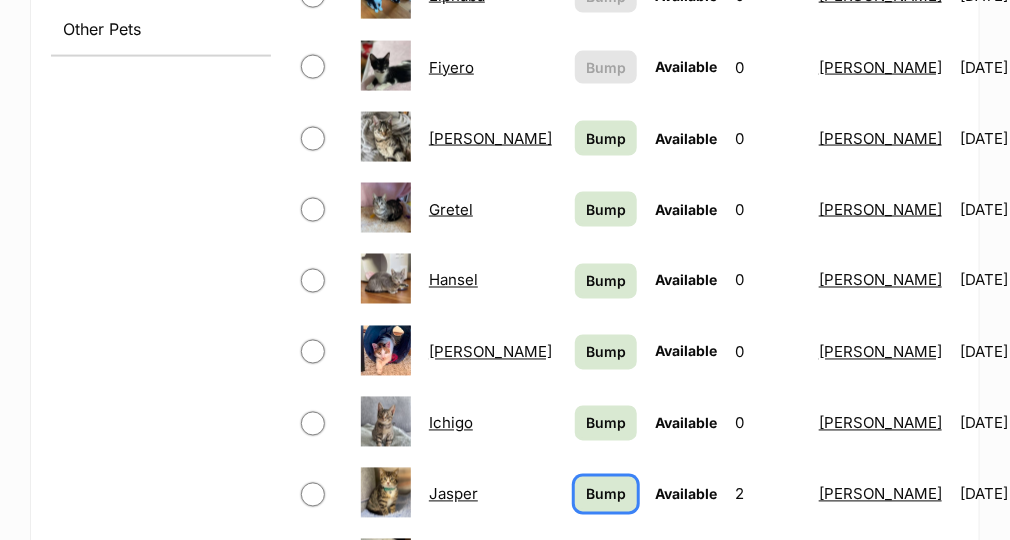 click on "Bump" at bounding box center (606, 494) 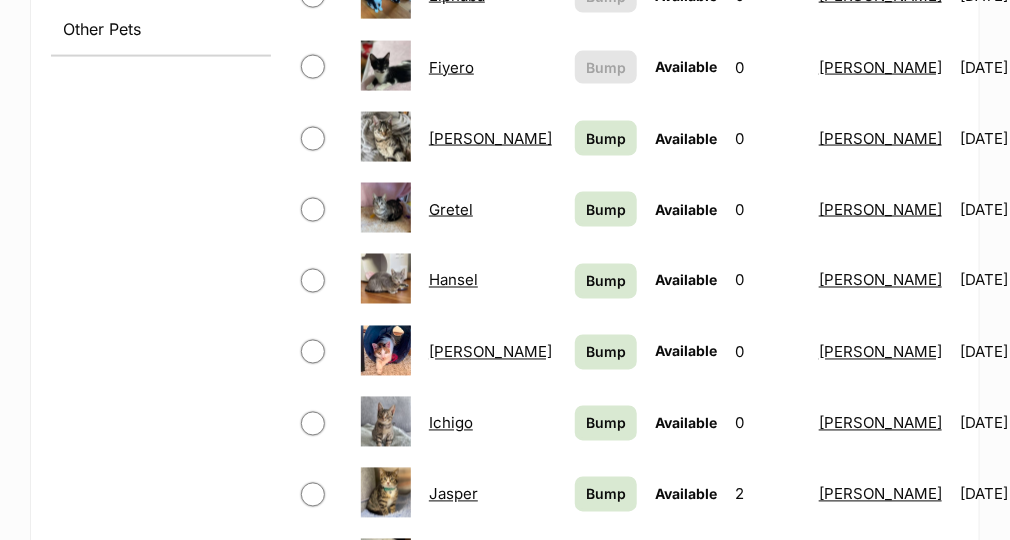 click on "Bump" at bounding box center (606, 566) 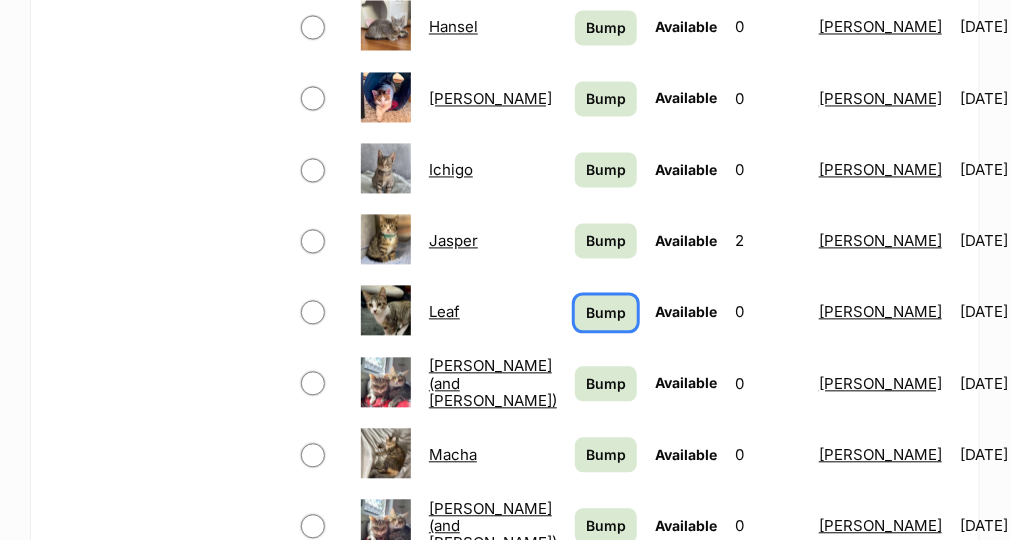 scroll, scrollTop: 1345, scrollLeft: 0, axis: vertical 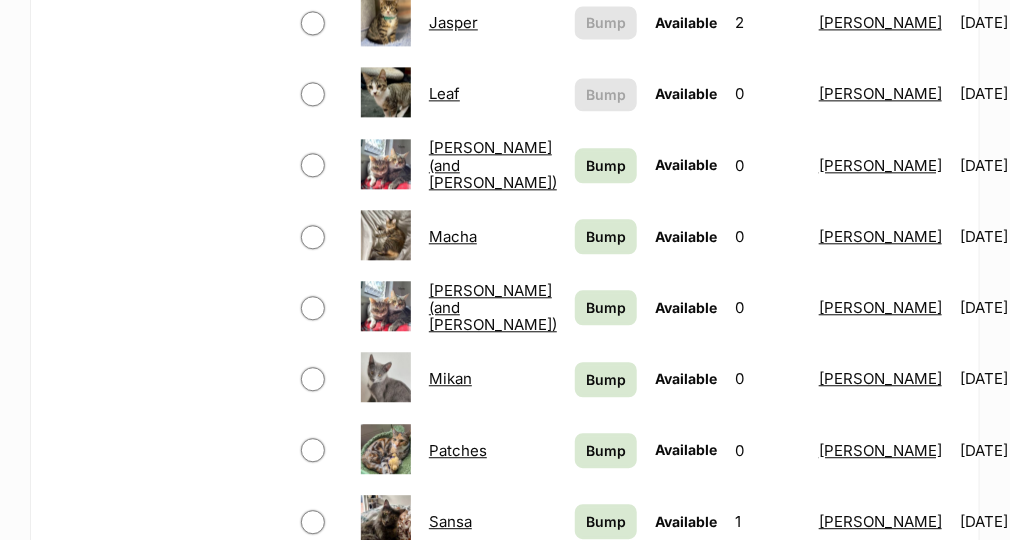 click on "[PERSON_NAME] (and [PERSON_NAME])" at bounding box center (493, 165) 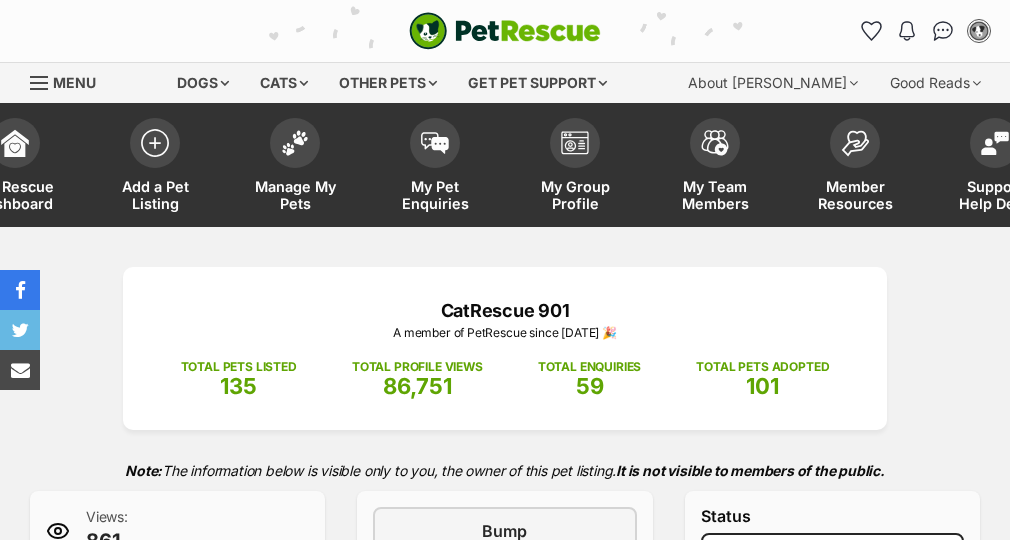 scroll, scrollTop: 0, scrollLeft: 0, axis: both 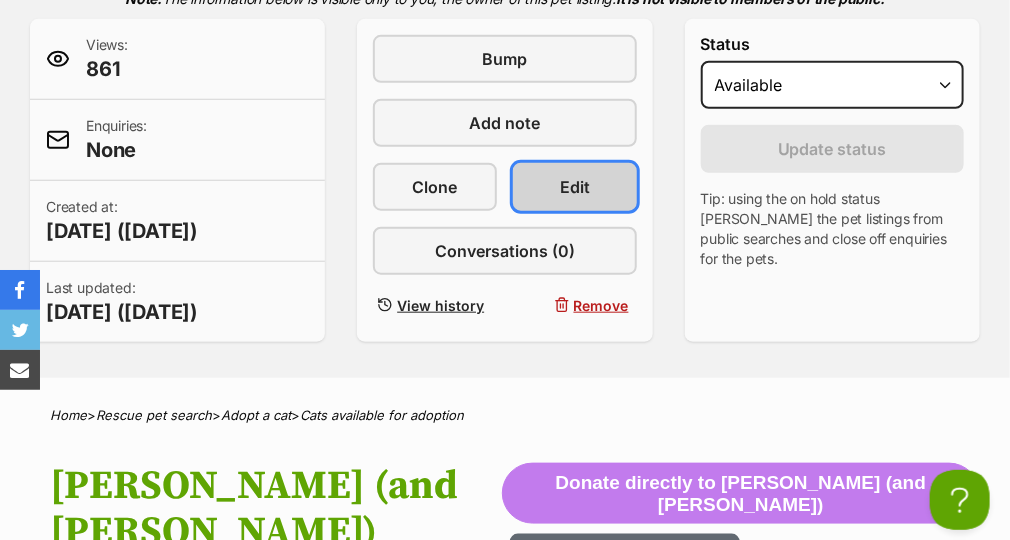 click on "Edit" at bounding box center (575, 187) 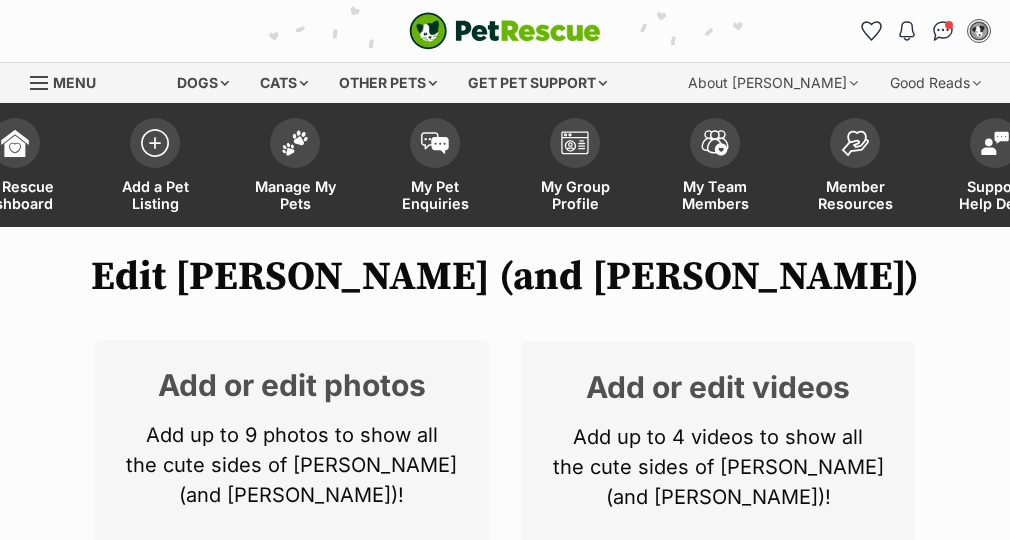 scroll, scrollTop: 0, scrollLeft: 0, axis: both 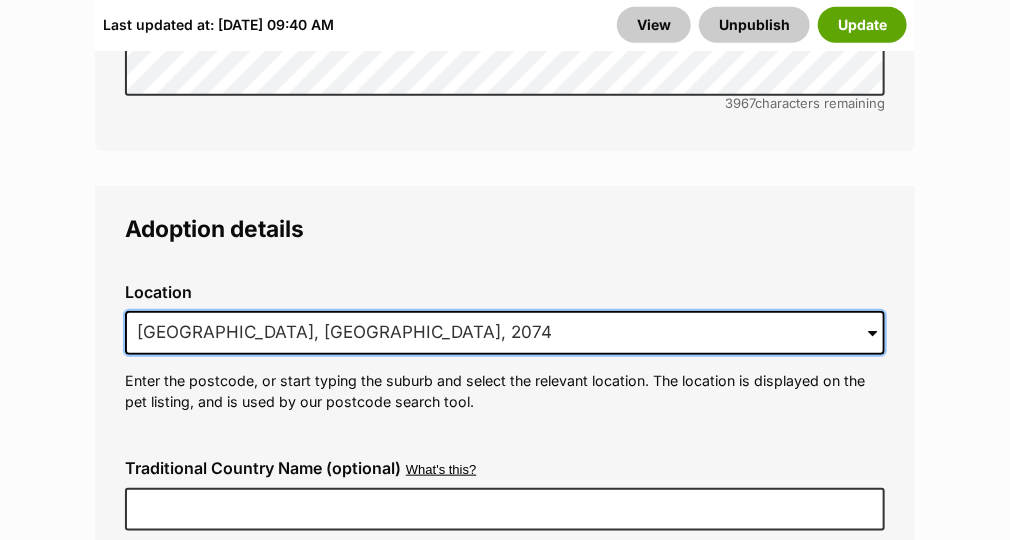 drag, startPoint x: 433, startPoint y: 255, endPoint x: 84, endPoint y: 242, distance: 349.24203 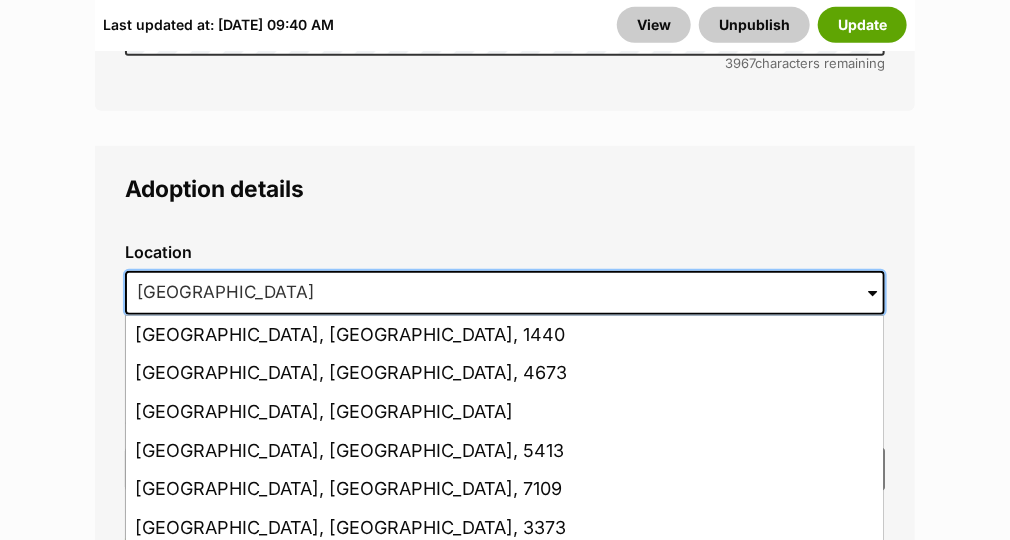 scroll, scrollTop: 5384, scrollLeft: 0, axis: vertical 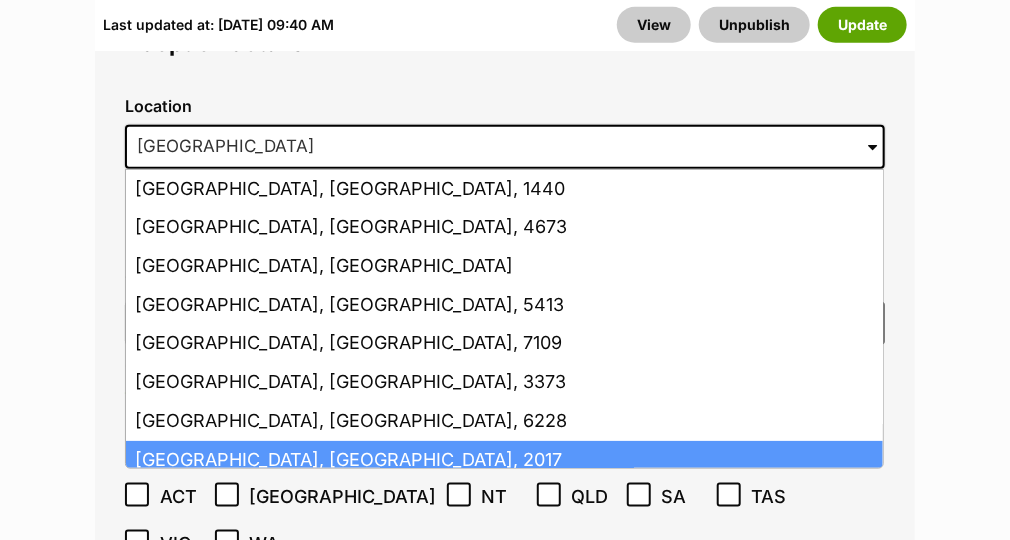 click on "Waterloo, New South Wales, 2017" at bounding box center (504, 460) 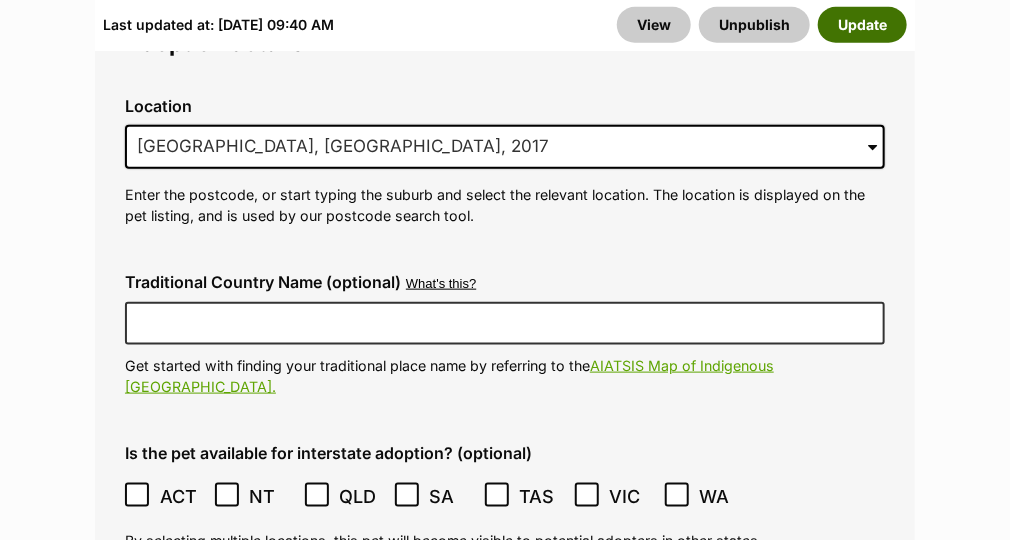 click on "Update" at bounding box center (862, 25) 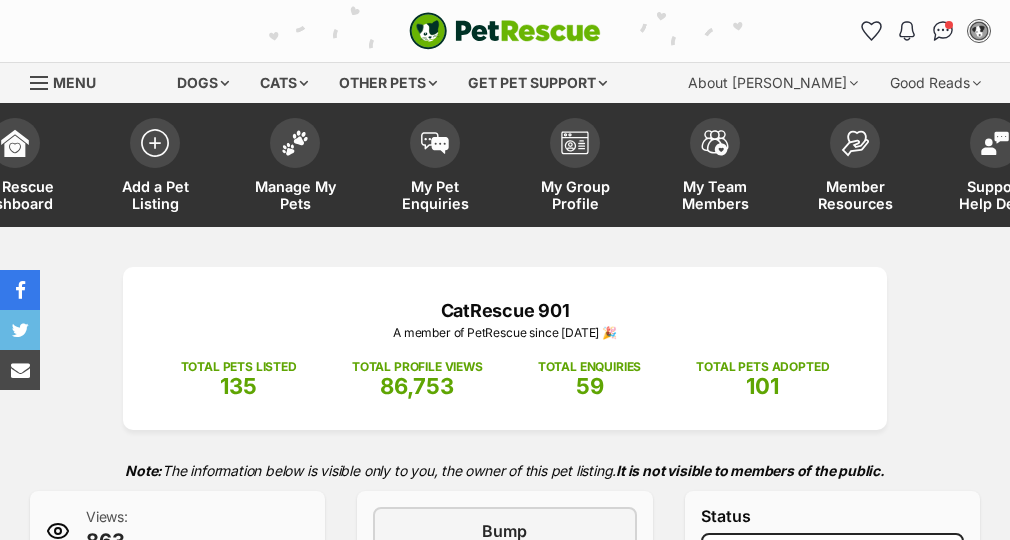 scroll, scrollTop: 0, scrollLeft: 0, axis: both 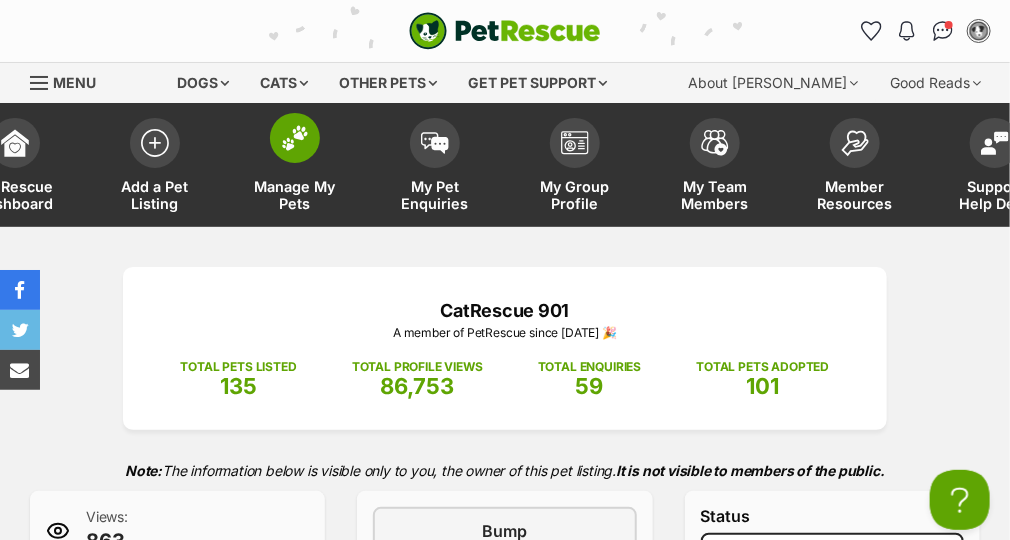 click at bounding box center [295, 138] 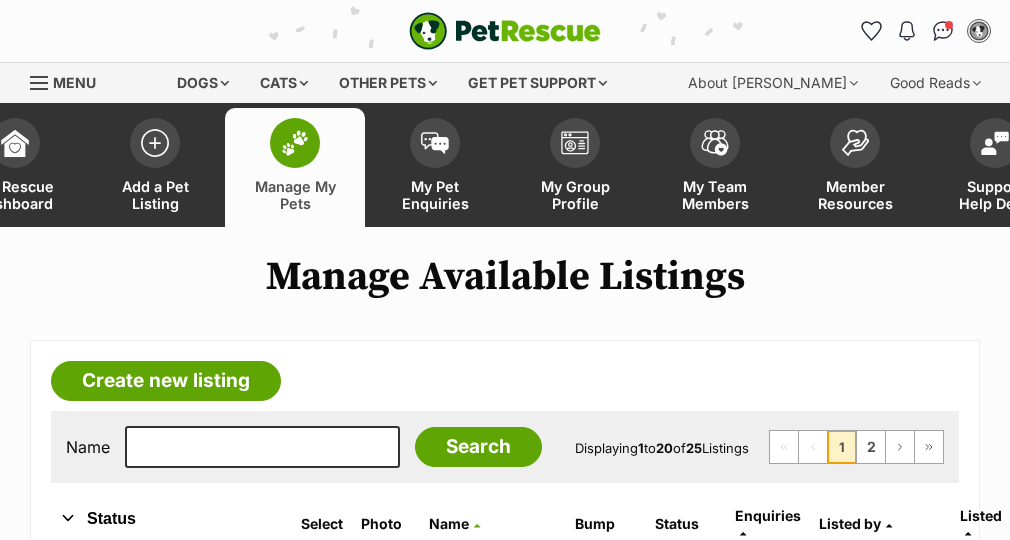 scroll, scrollTop: 0, scrollLeft: 0, axis: both 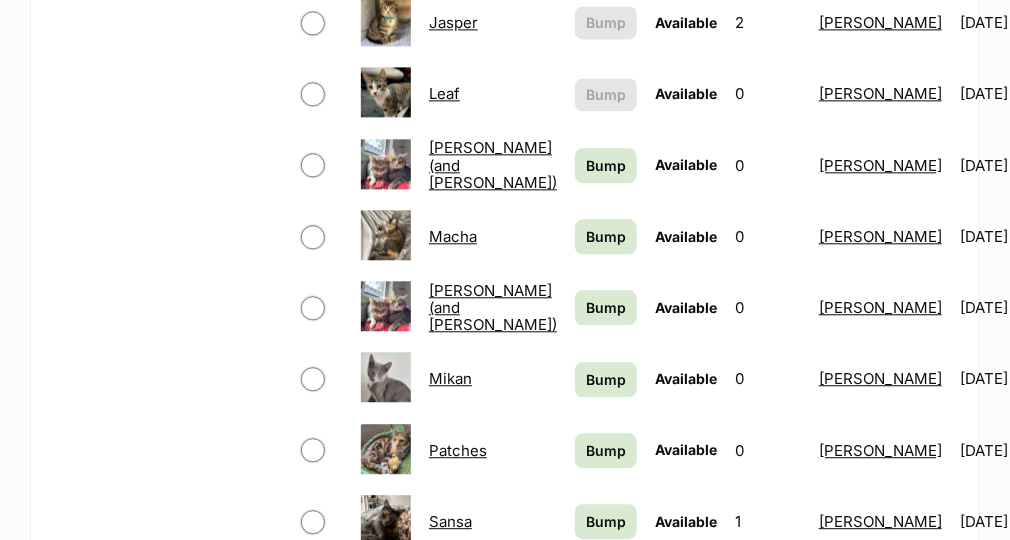 click on "[PERSON_NAME] (and [PERSON_NAME])" at bounding box center (493, 165) 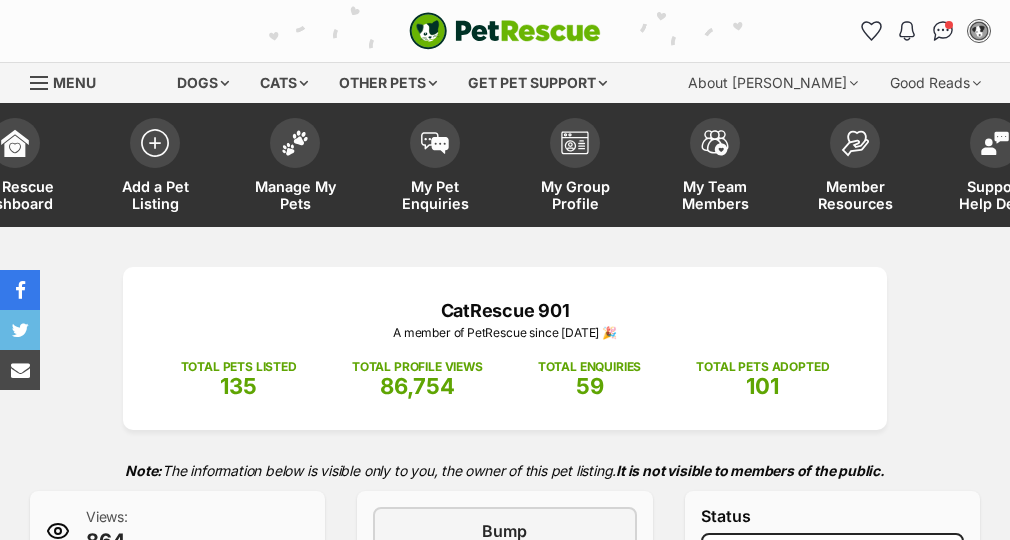 scroll, scrollTop: 0, scrollLeft: 0, axis: both 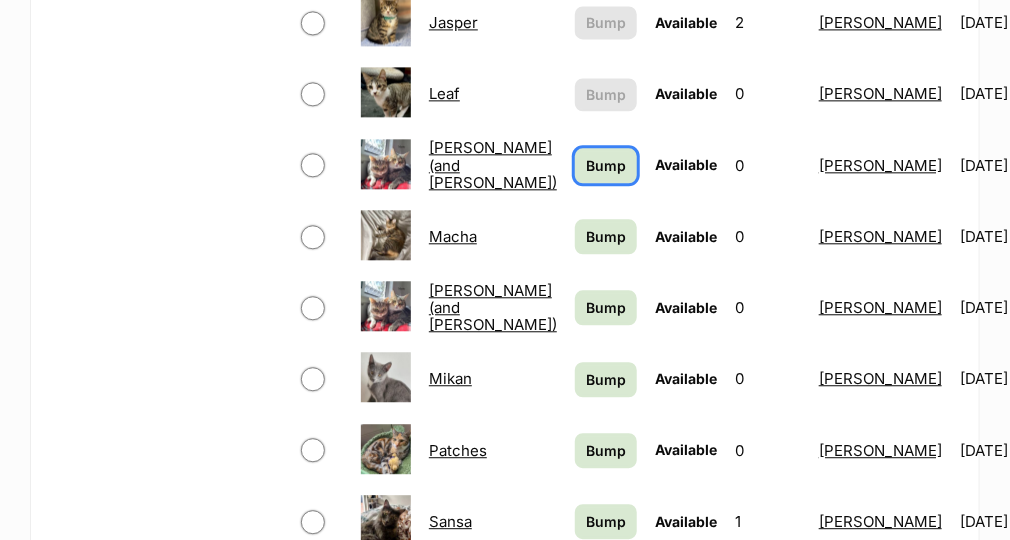 click on "Bump" at bounding box center [606, 165] 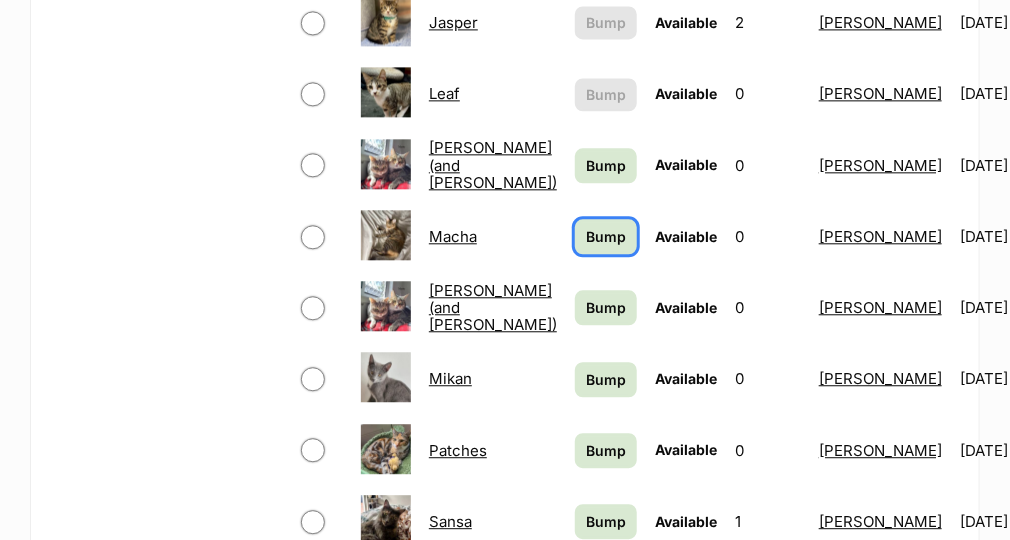 click on "Bump" at bounding box center [606, 236] 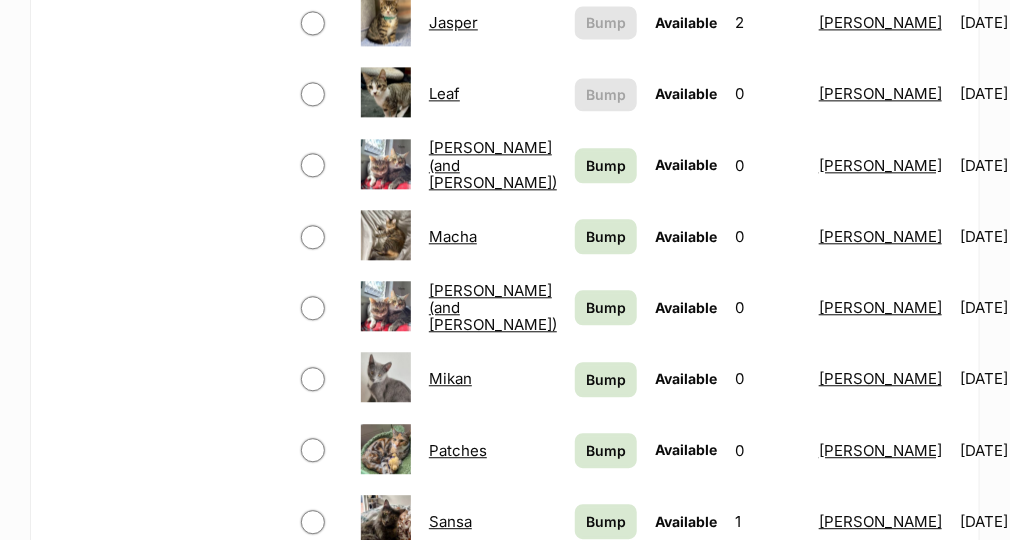 click on "[PERSON_NAME] (and [PERSON_NAME])" at bounding box center [493, 308] 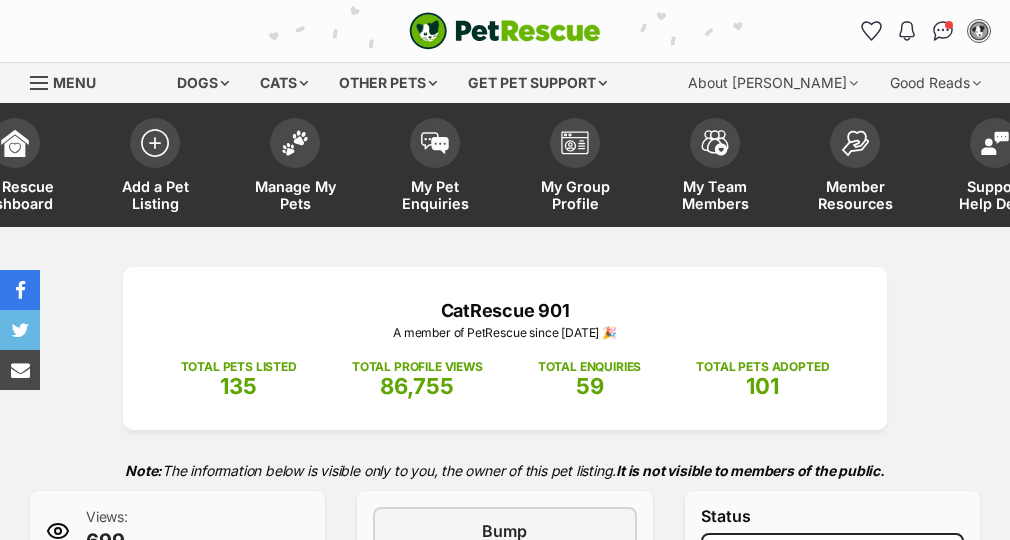 scroll, scrollTop: 0, scrollLeft: 0, axis: both 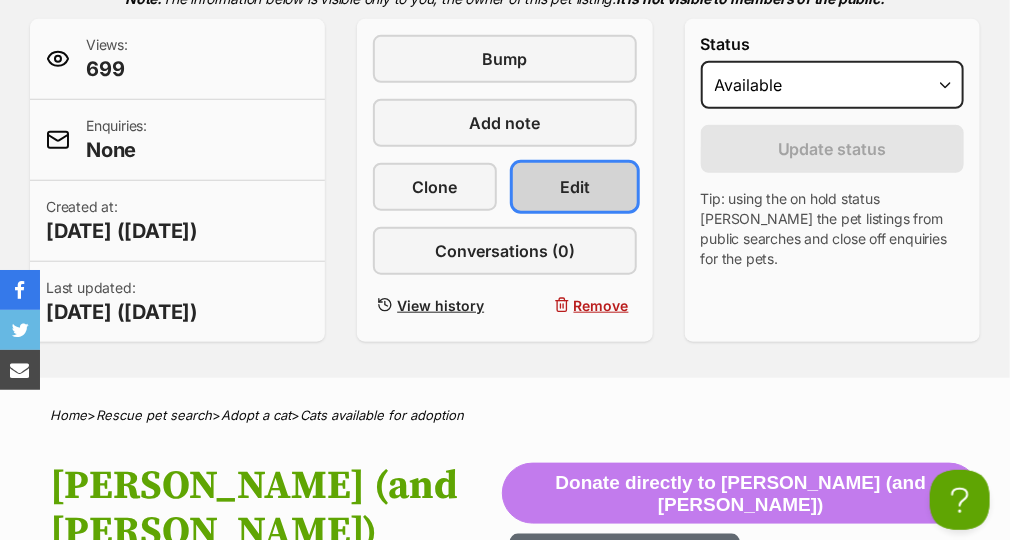 click on "Edit" at bounding box center [575, 187] 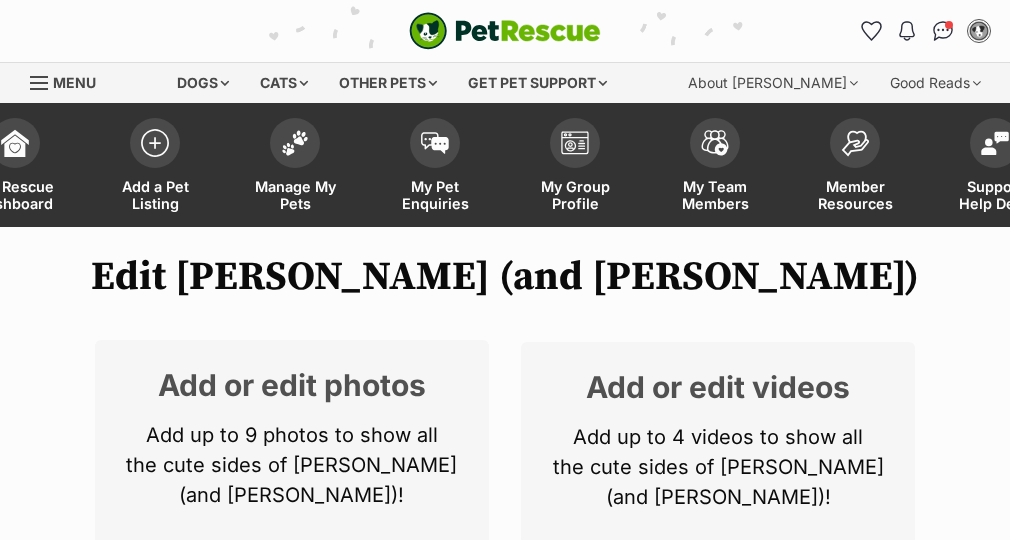 scroll, scrollTop: 472, scrollLeft: 0, axis: vertical 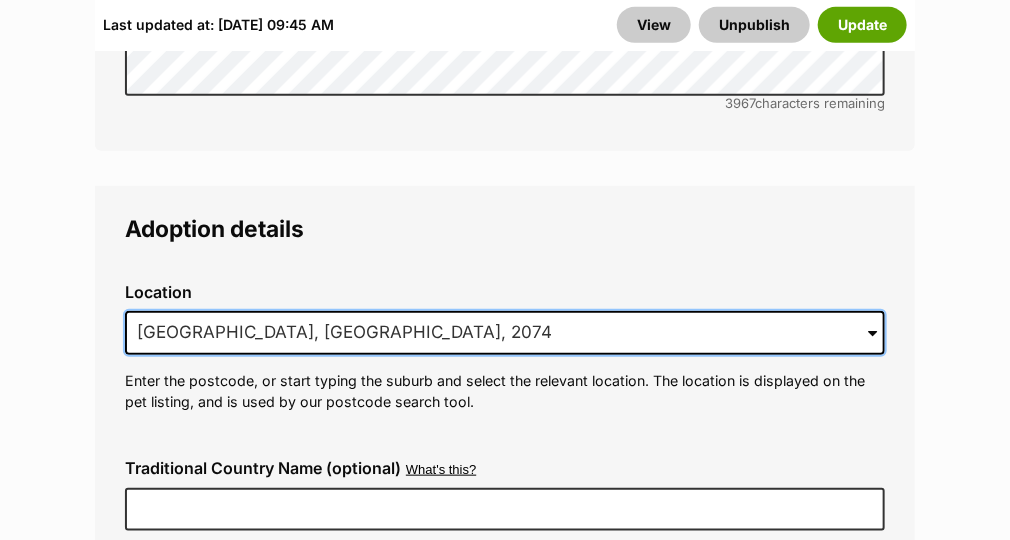 drag, startPoint x: 424, startPoint y: 244, endPoint x: 127, endPoint y: 214, distance: 298.5113 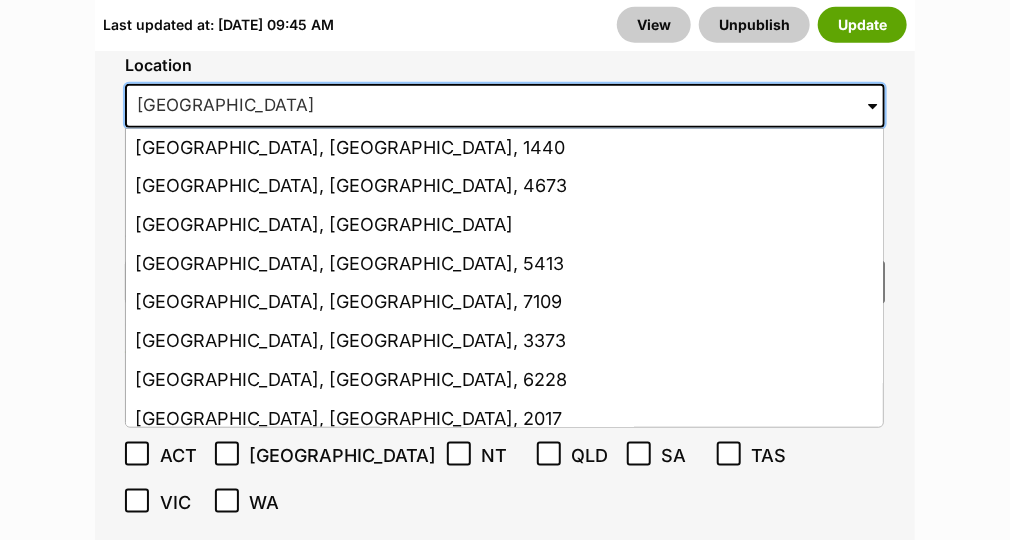 scroll, scrollTop: 5478, scrollLeft: 0, axis: vertical 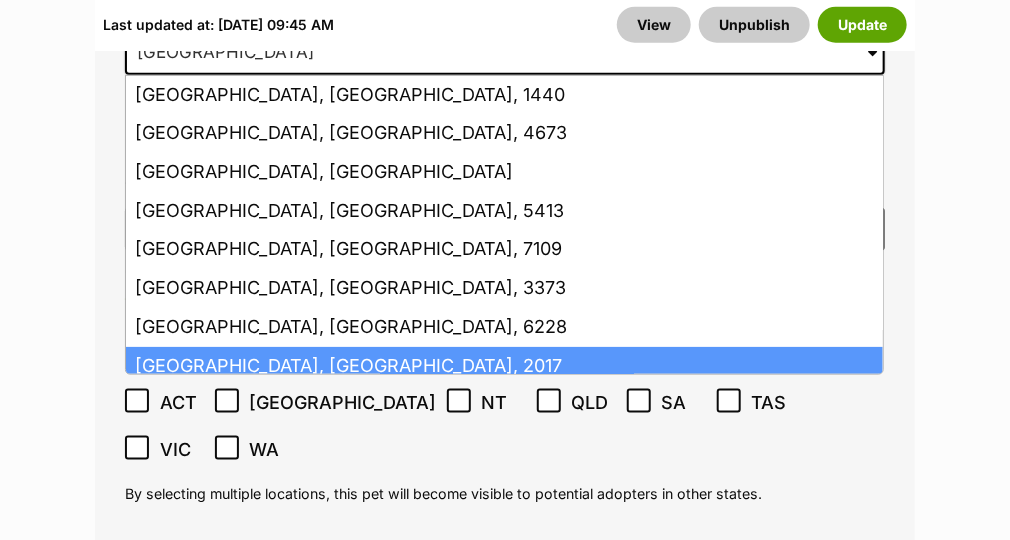 click on "Waterloo, New South Wales, 2017" at bounding box center (504, 366) 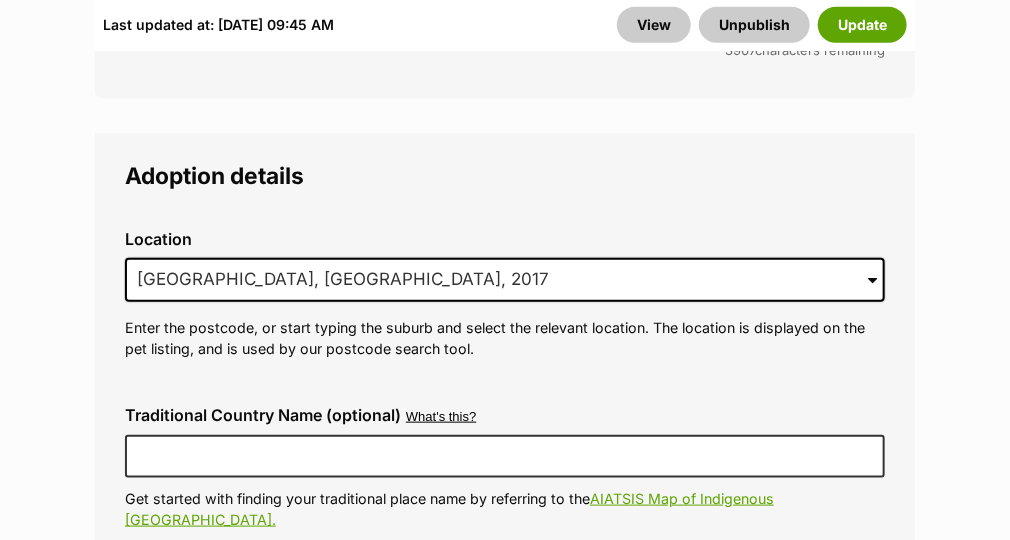 scroll, scrollTop: 5225, scrollLeft: 0, axis: vertical 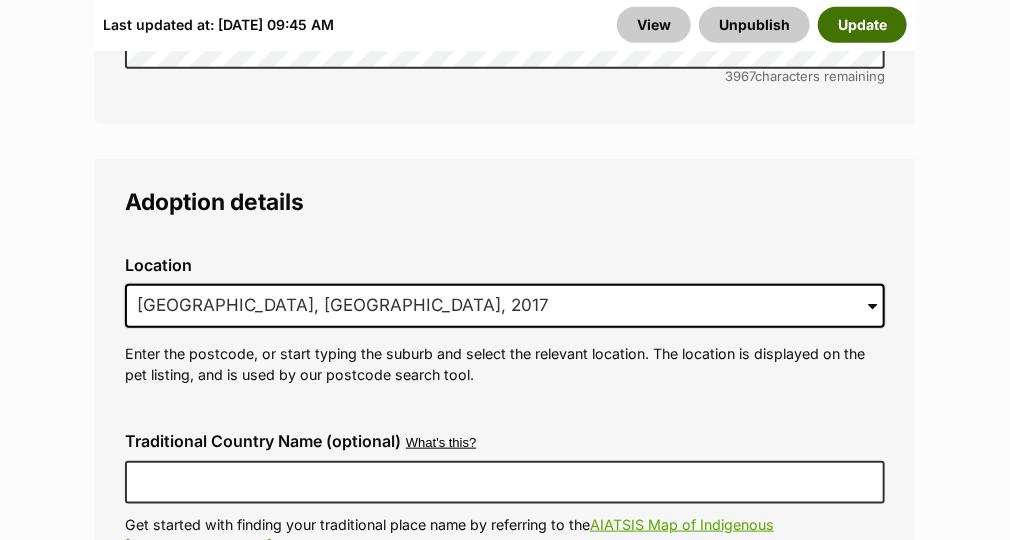 click on "Update" at bounding box center [862, 25] 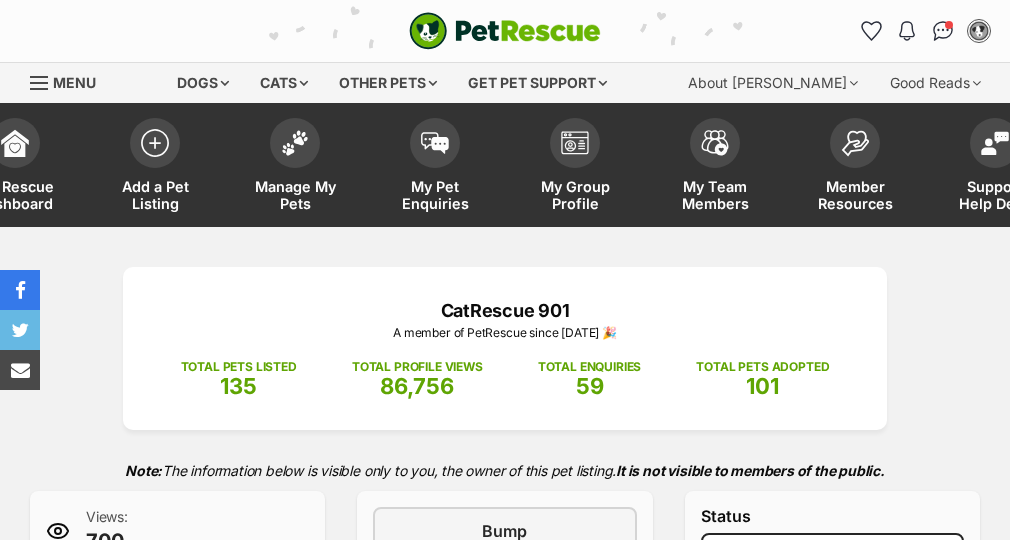 scroll, scrollTop: 0, scrollLeft: 0, axis: both 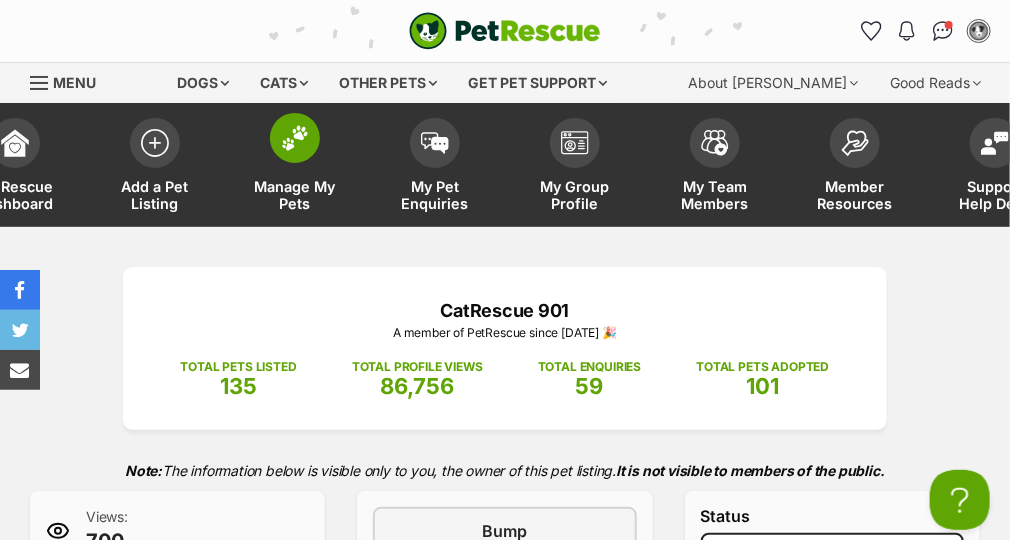 click on "Manage My Pets" at bounding box center [295, 195] 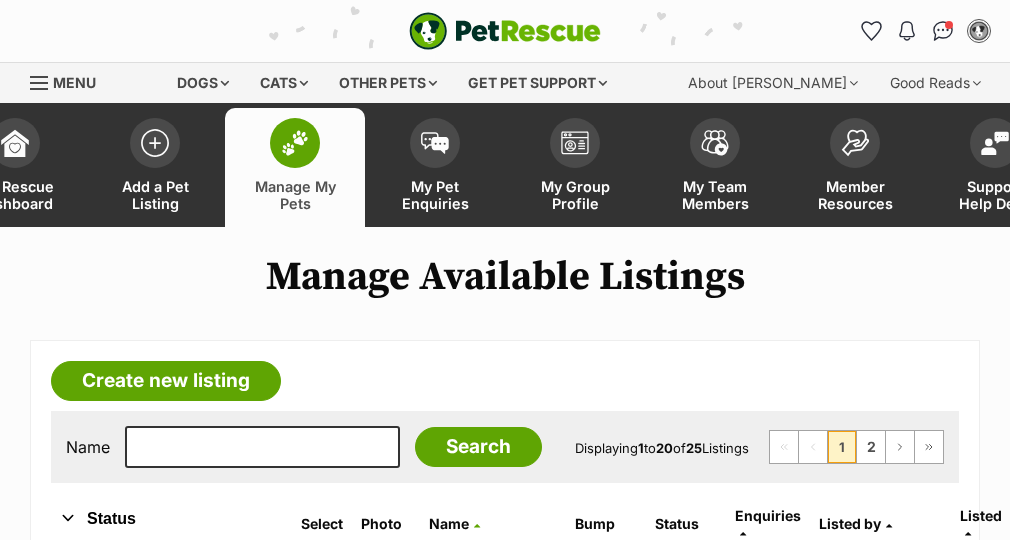 scroll, scrollTop: 0, scrollLeft: 0, axis: both 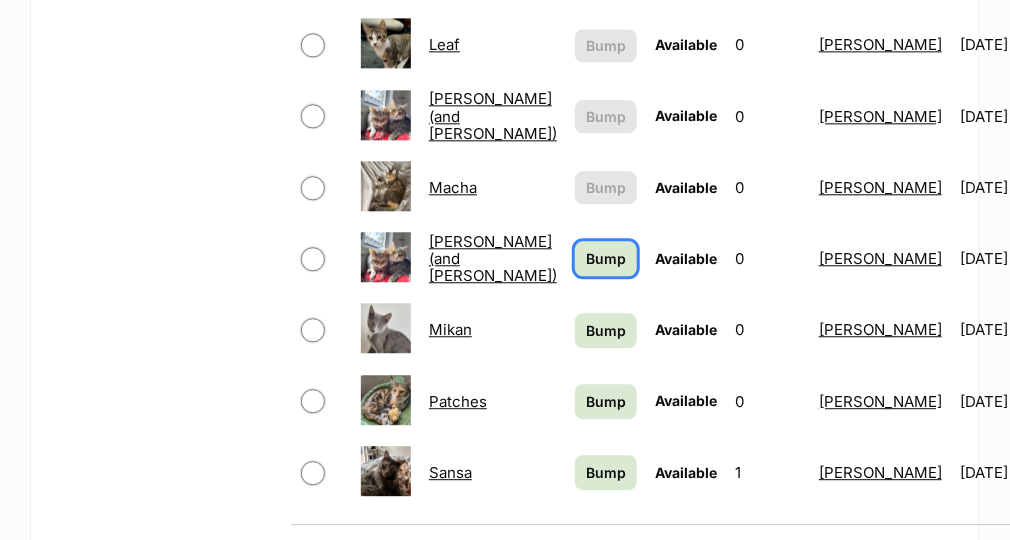 click on "Bump" at bounding box center (606, 258) 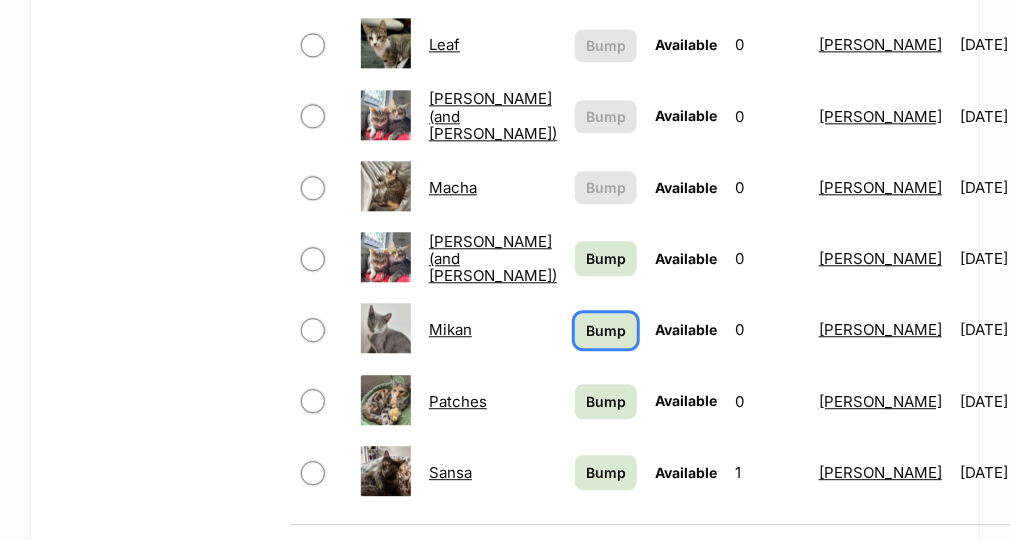 click on "Bump" at bounding box center (606, 330) 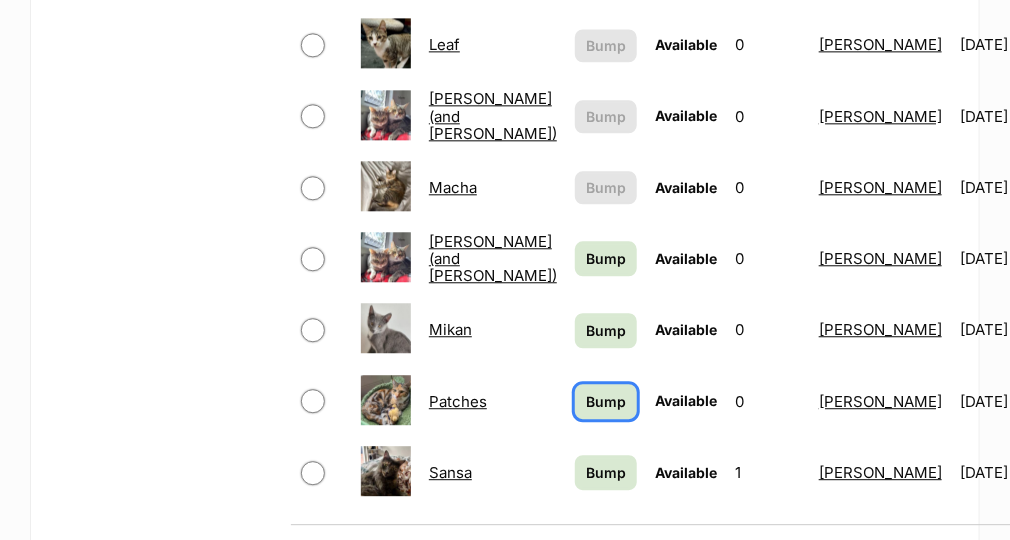 click on "Bump" at bounding box center (606, 401) 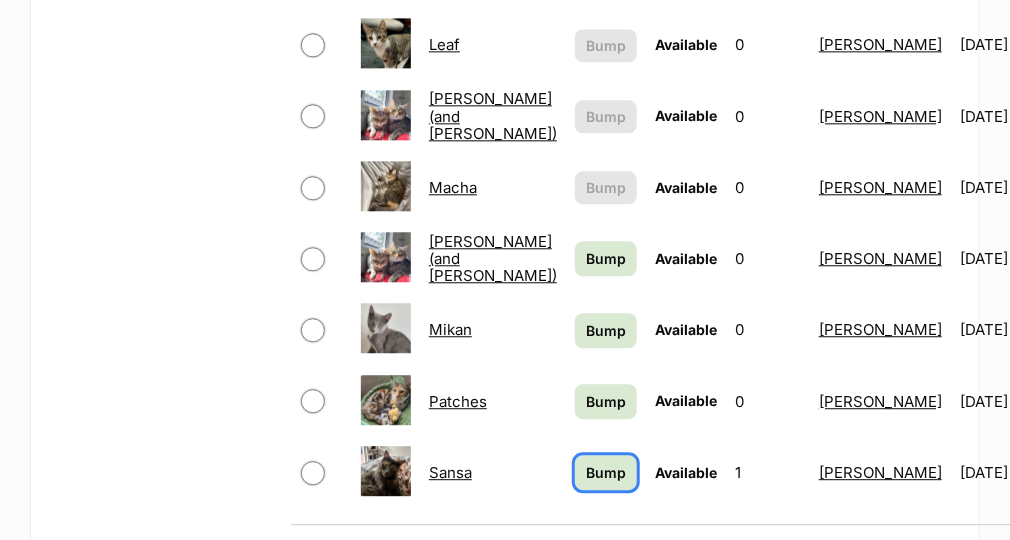 click on "Bump" at bounding box center [606, 472] 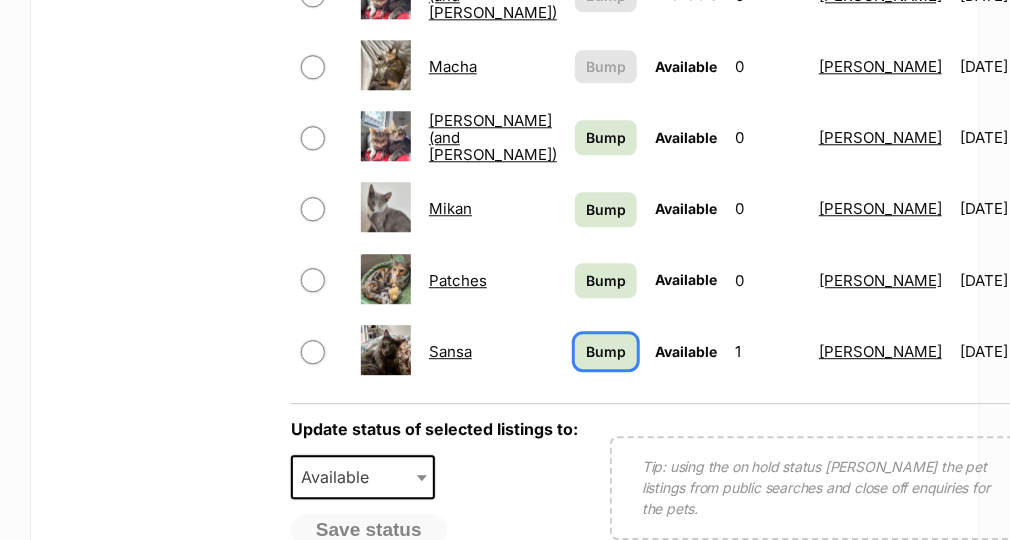 scroll, scrollTop: 1759, scrollLeft: 0, axis: vertical 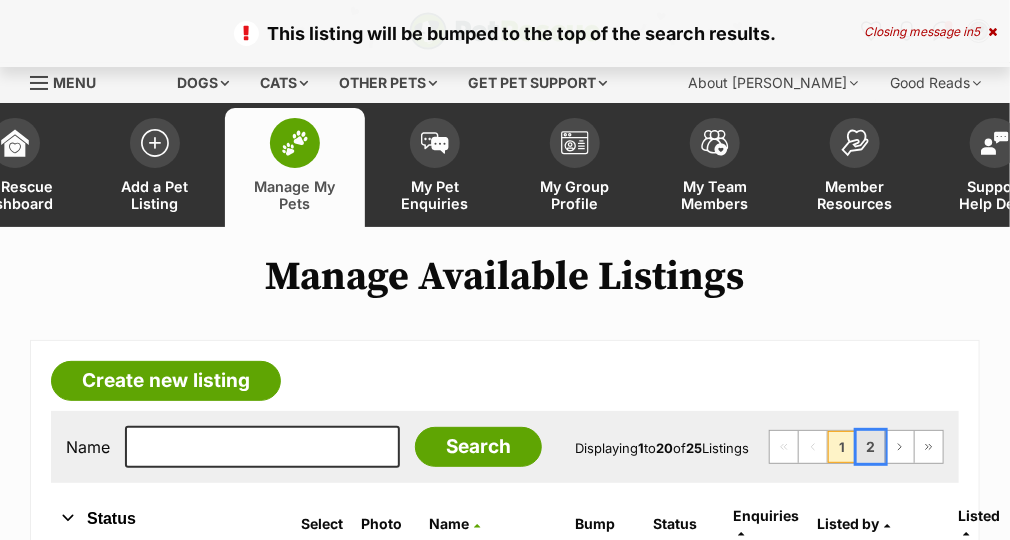 click on "2" at bounding box center [871, 447] 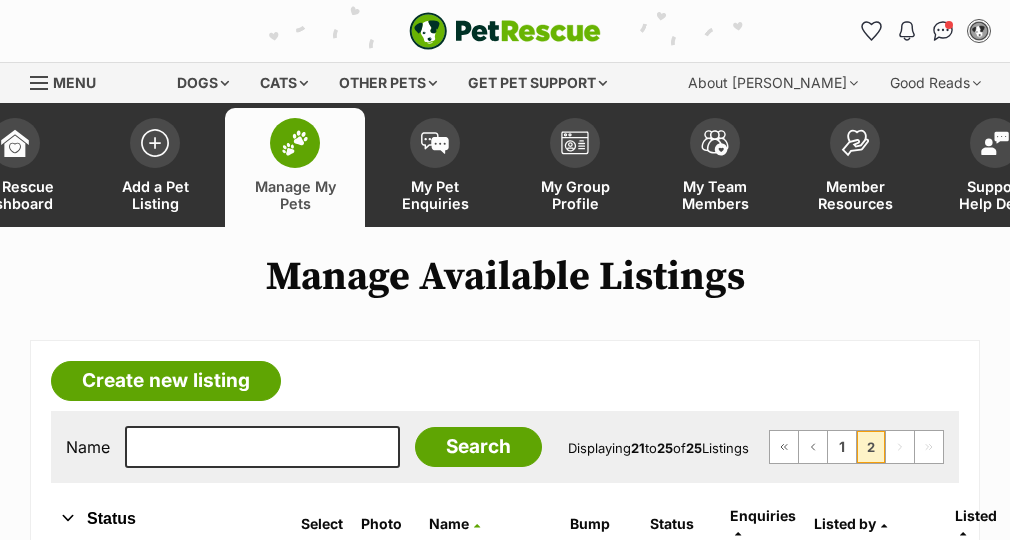 scroll, scrollTop: 40, scrollLeft: 0, axis: vertical 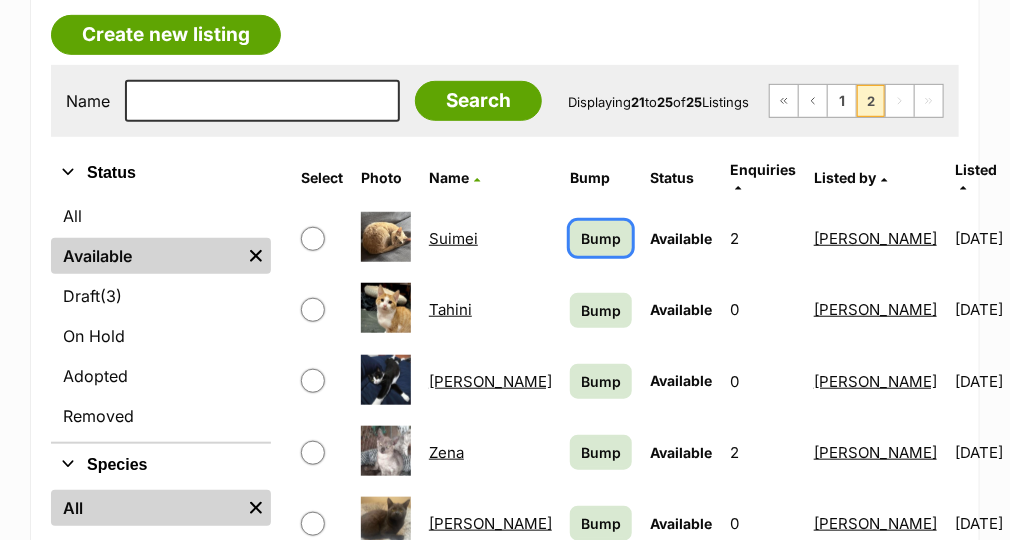 click on "Bump" at bounding box center (601, 238) 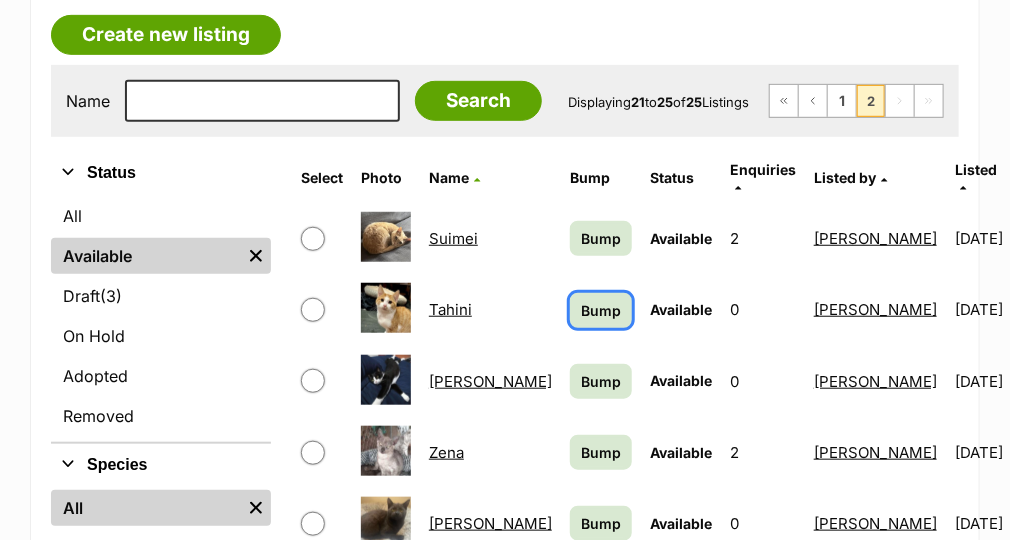 click on "Bump" at bounding box center (601, 310) 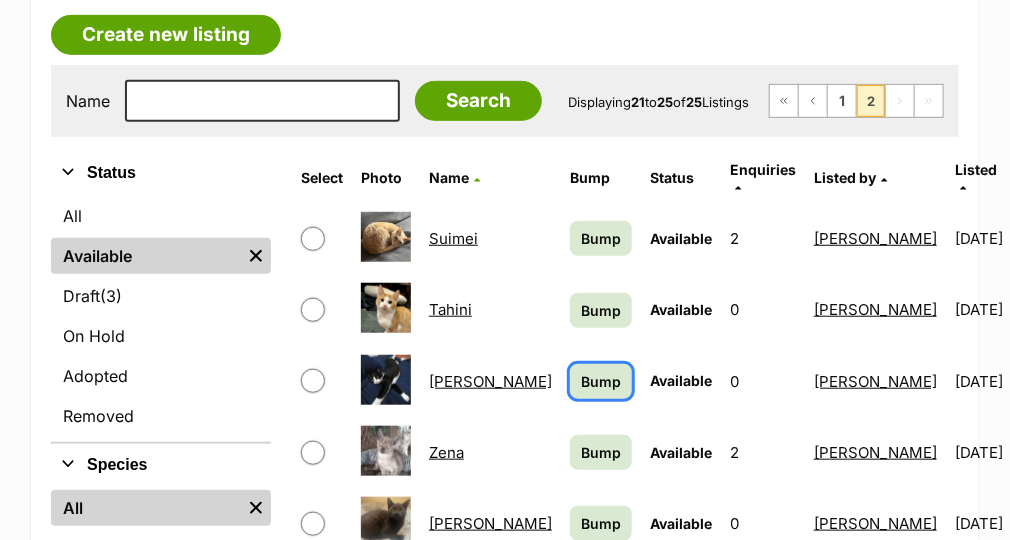 click on "Bump" at bounding box center (601, 381) 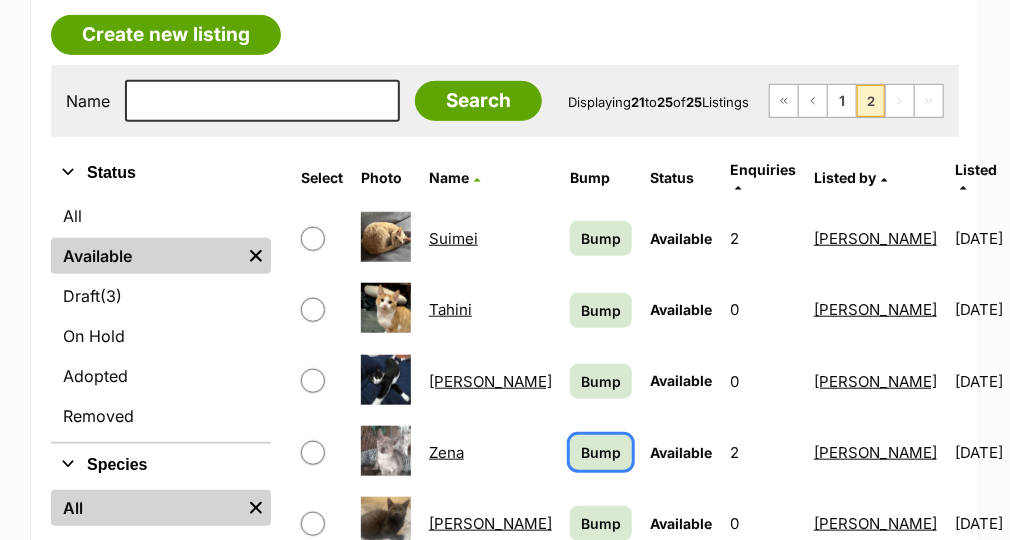 click on "Bump" at bounding box center [601, 452] 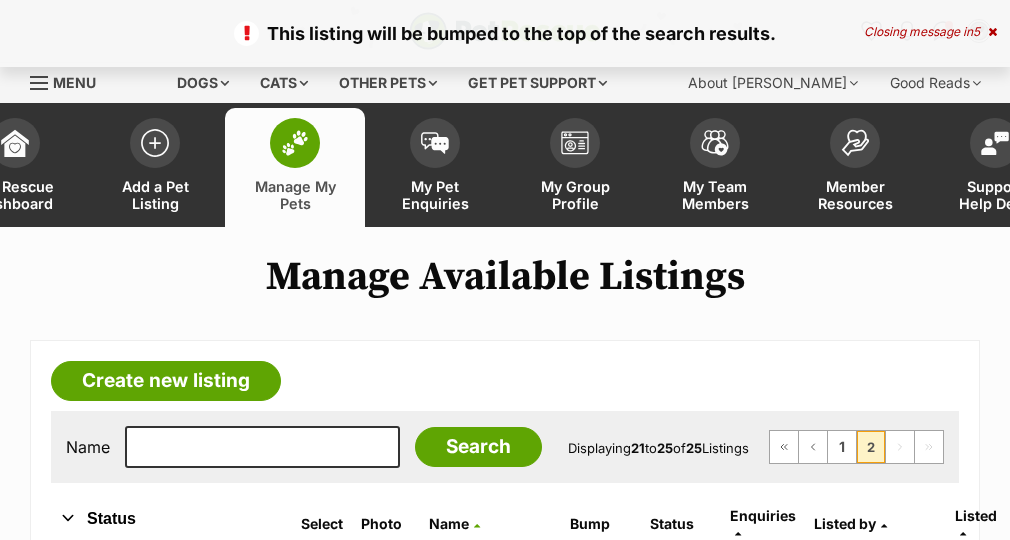 scroll, scrollTop: 133, scrollLeft: 0, axis: vertical 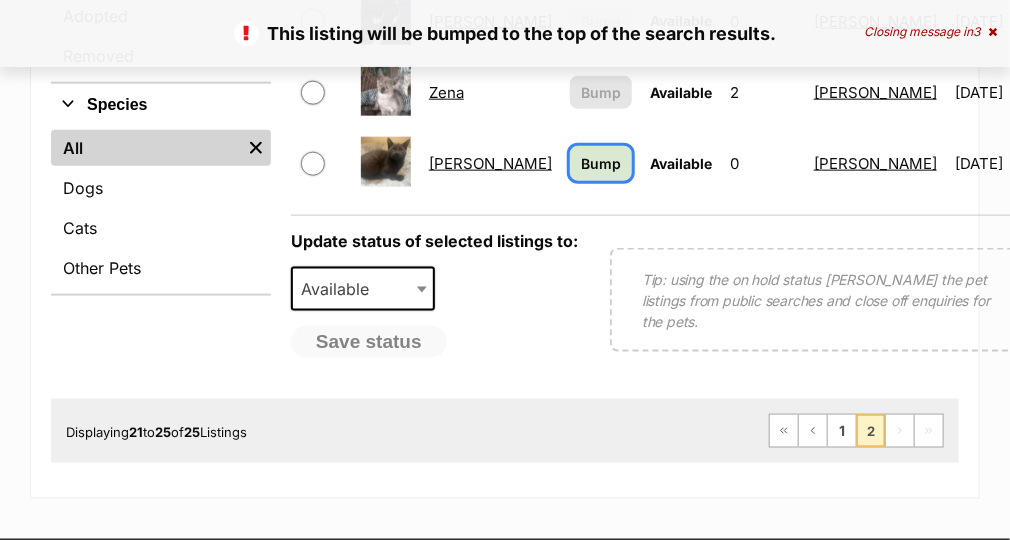 click on "Bump" at bounding box center (601, 163) 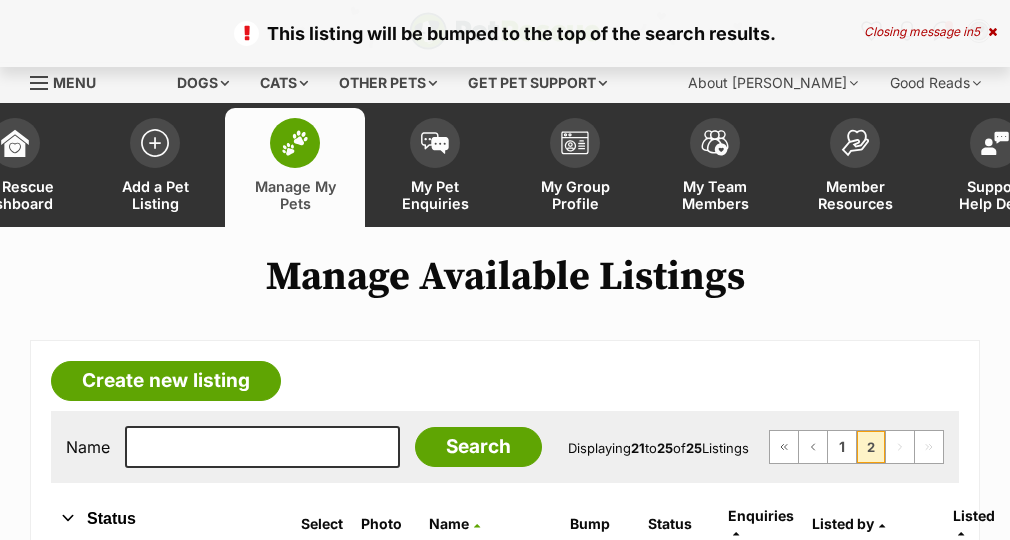scroll, scrollTop: 0, scrollLeft: 0, axis: both 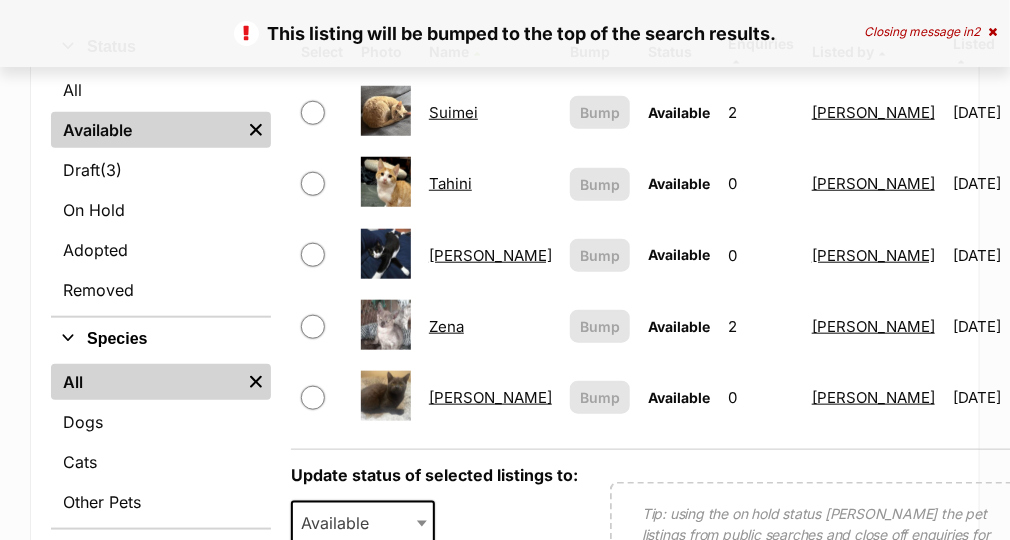 click on "Zena" at bounding box center [446, 326] 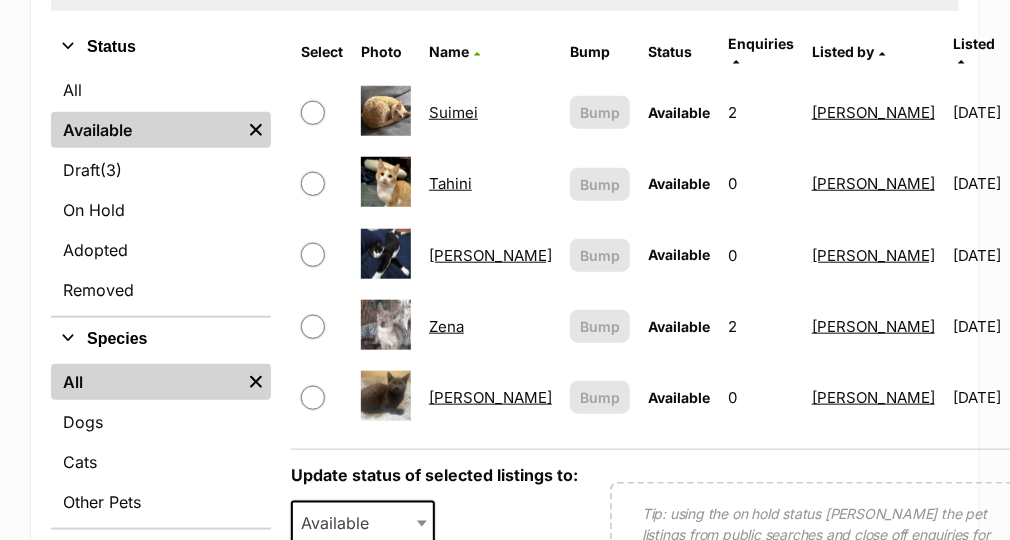 click on "[PERSON_NAME]" at bounding box center [490, 397] 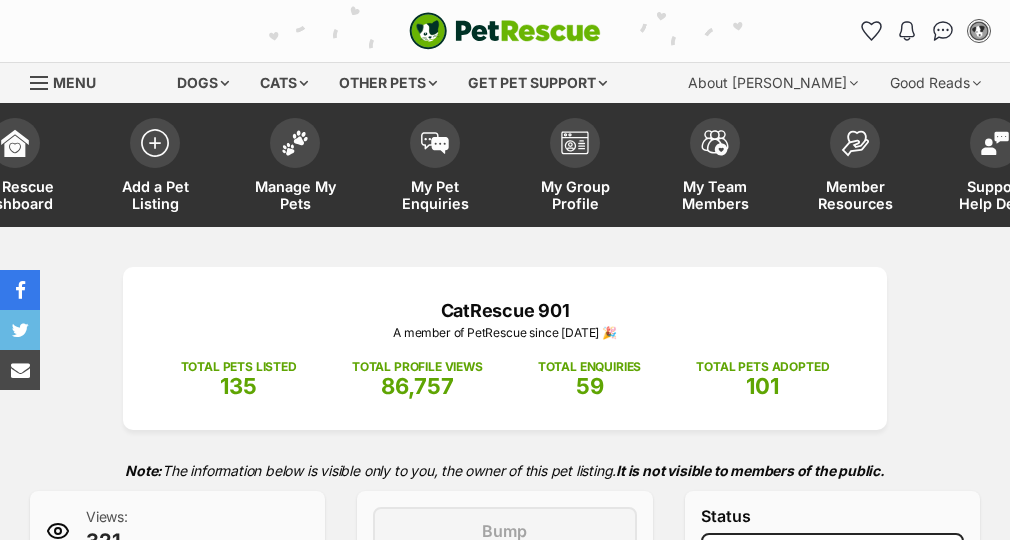 scroll, scrollTop: 0, scrollLeft: 0, axis: both 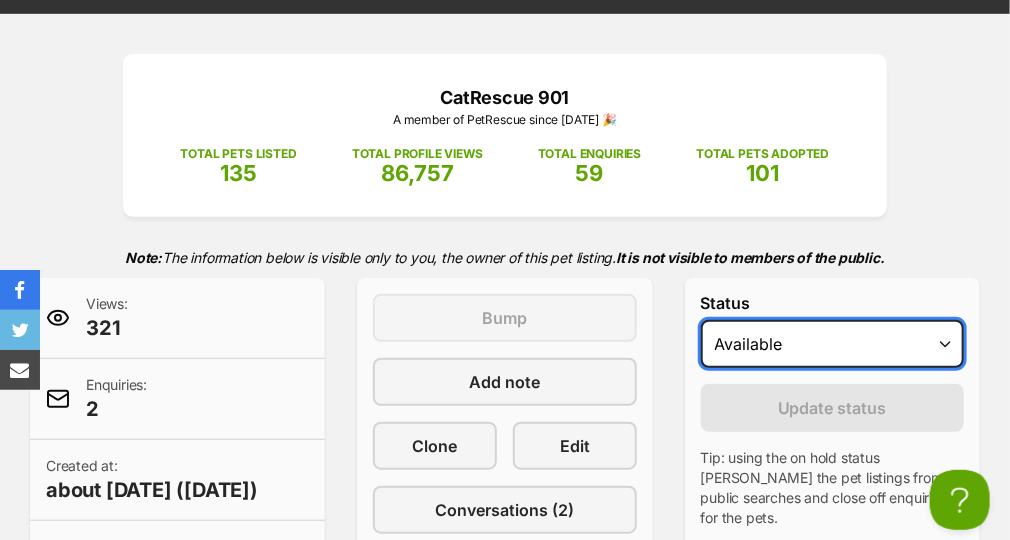 click on "Draft - not available as listing has enquires
Available
On hold
Adopted" at bounding box center (832, 344) 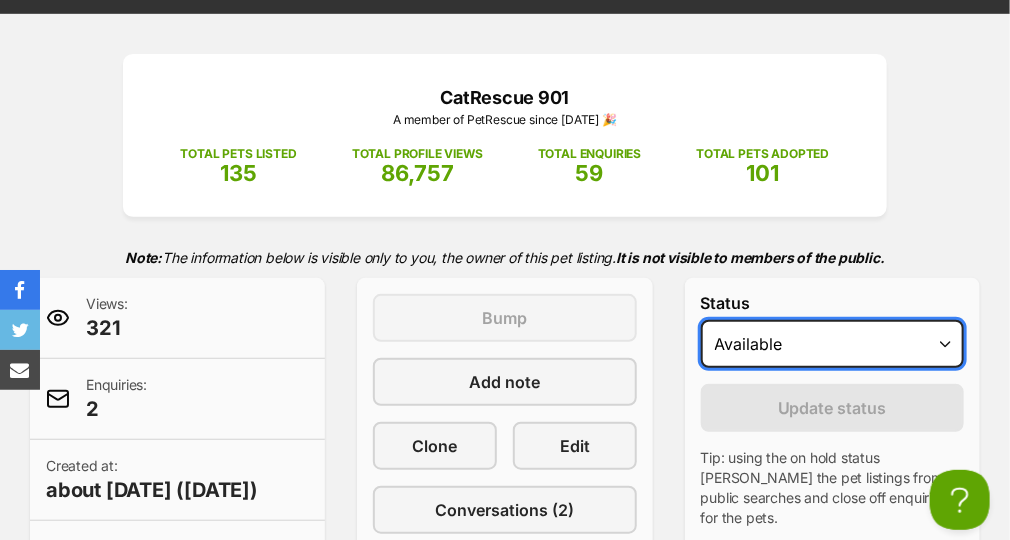 select on "on_hold" 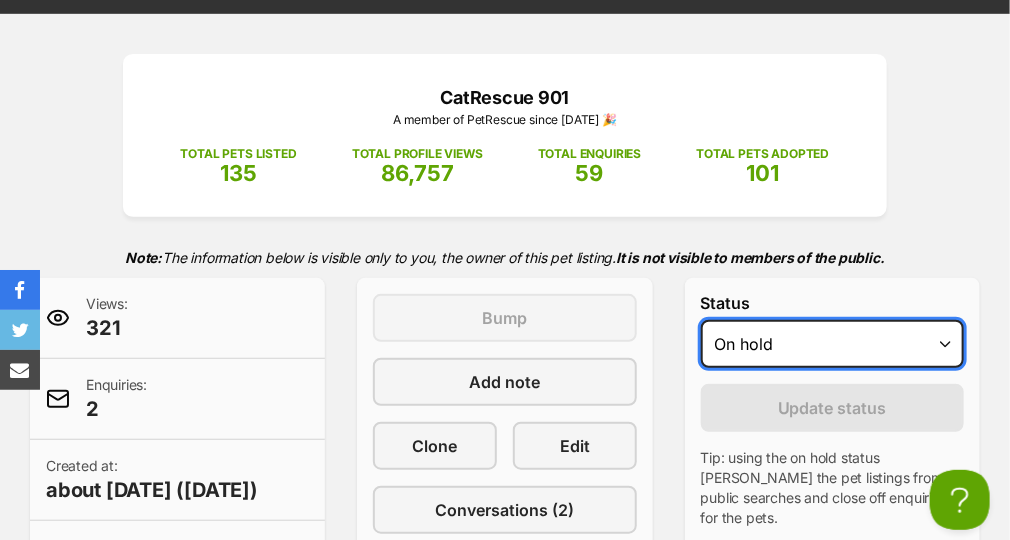 click on "Draft - not available as listing has enquires
Available
On hold
Adopted" at bounding box center [832, 344] 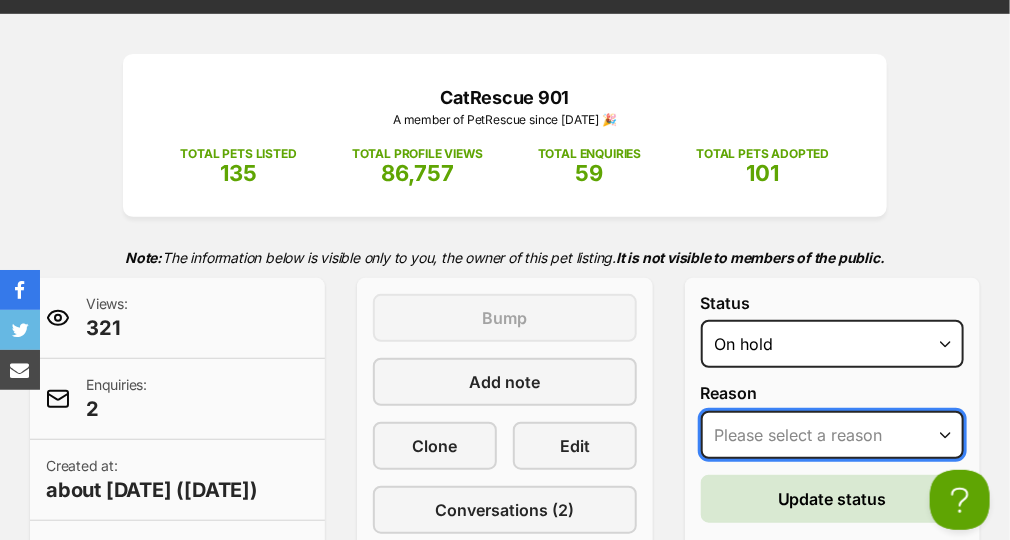 click on "Please select a reason
Medical reasons
Reviewing applications
Adoption pending
Other" at bounding box center (832, 435) 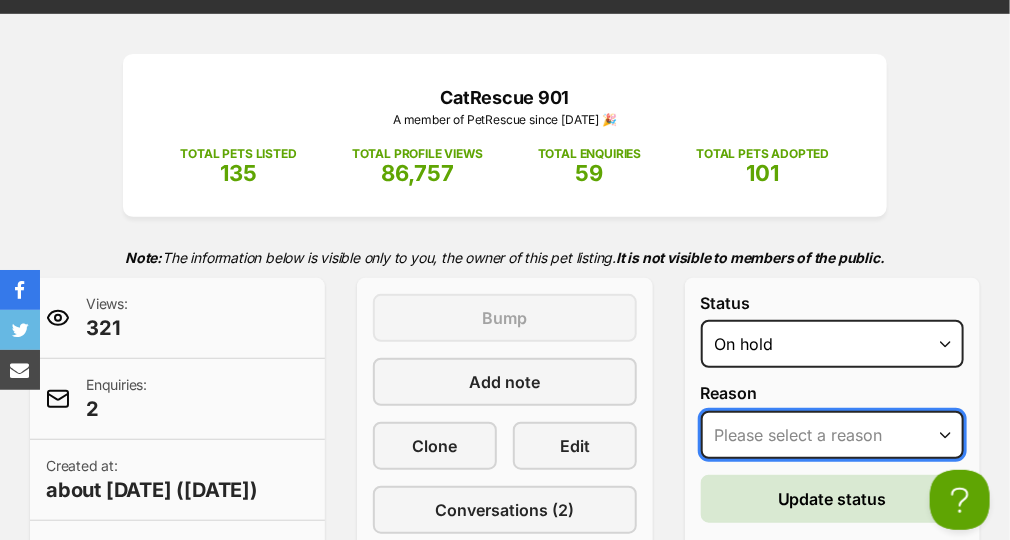 select on "adoption_pending" 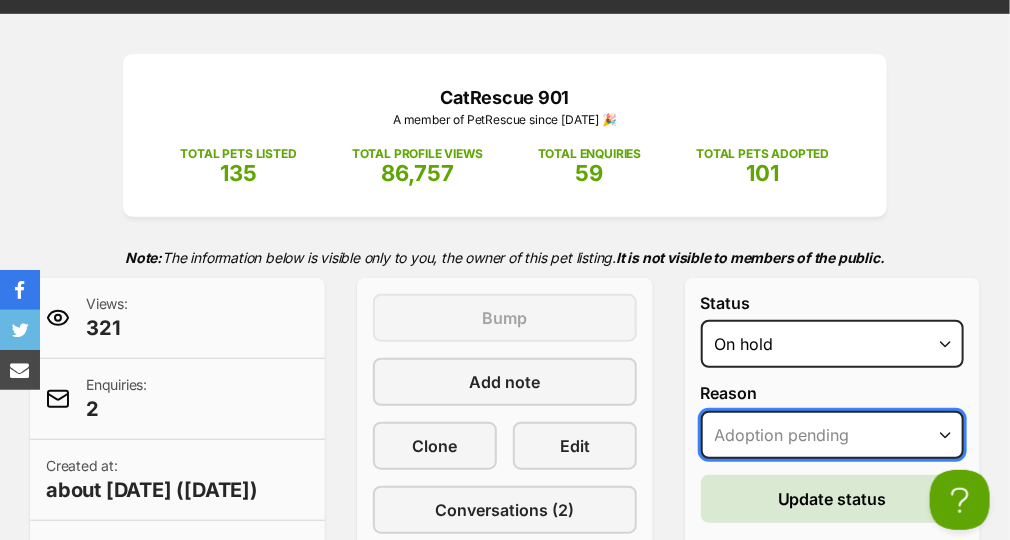 click on "Please select a reason
Medical reasons
Reviewing applications
Adoption pending
Other" at bounding box center (832, 435) 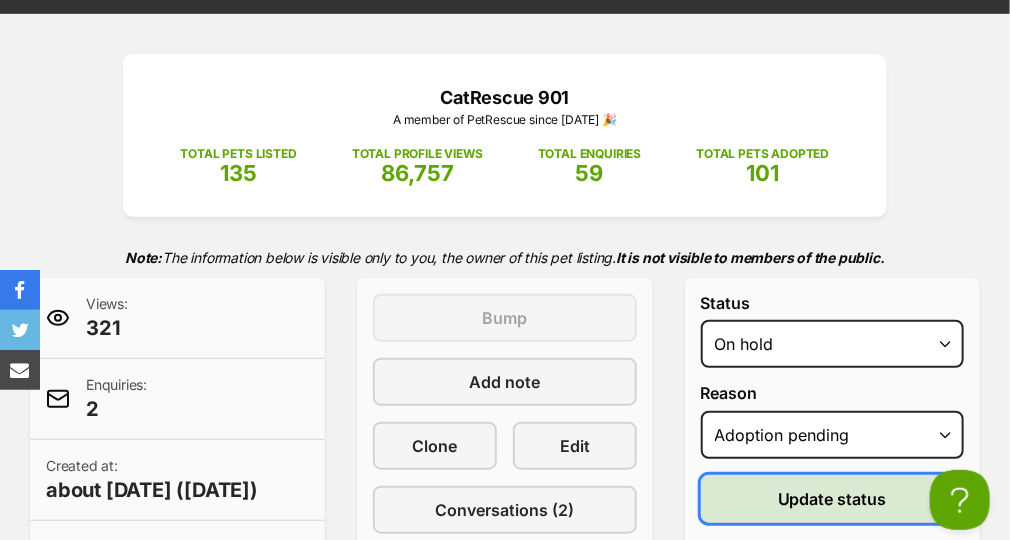 click on "Update status" at bounding box center (832, 499) 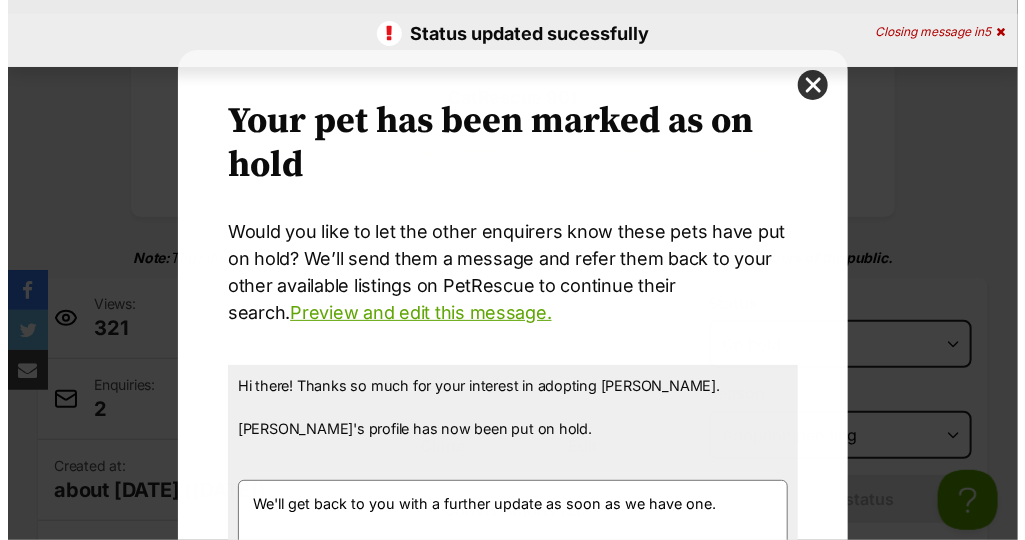 scroll, scrollTop: 0, scrollLeft: 0, axis: both 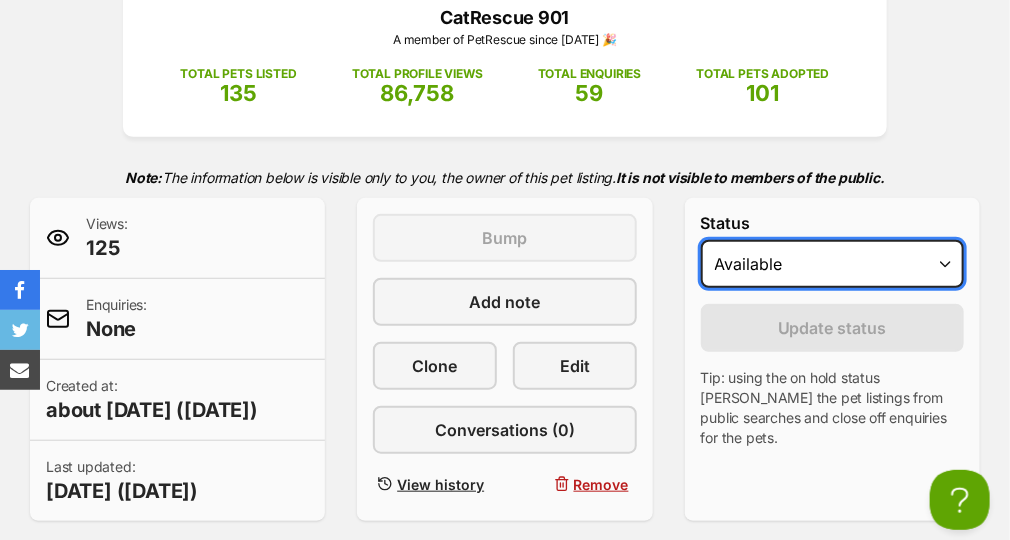 click on "Draft
Available
On hold
Adopted" at bounding box center (832, 264) 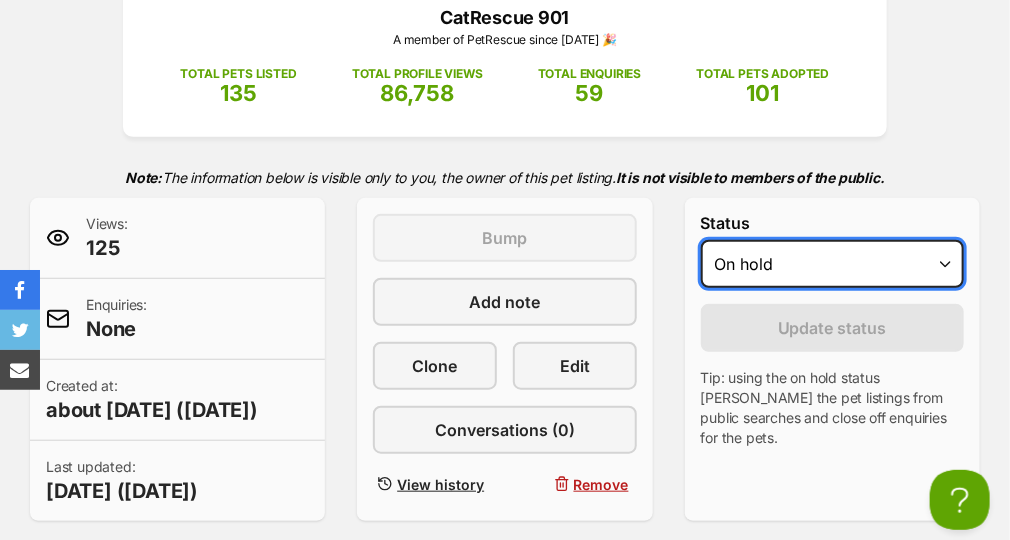 click on "Draft
Available
On hold
Adopted" at bounding box center (832, 264) 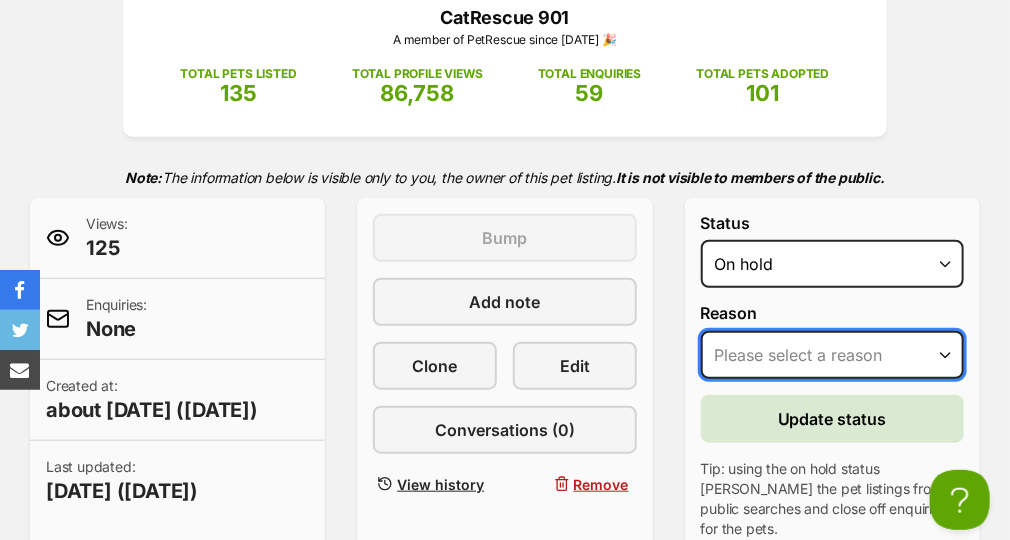 click on "Please select a reason
Medical reasons
Reviewing applications
Adoption pending
Other" at bounding box center [832, 355] 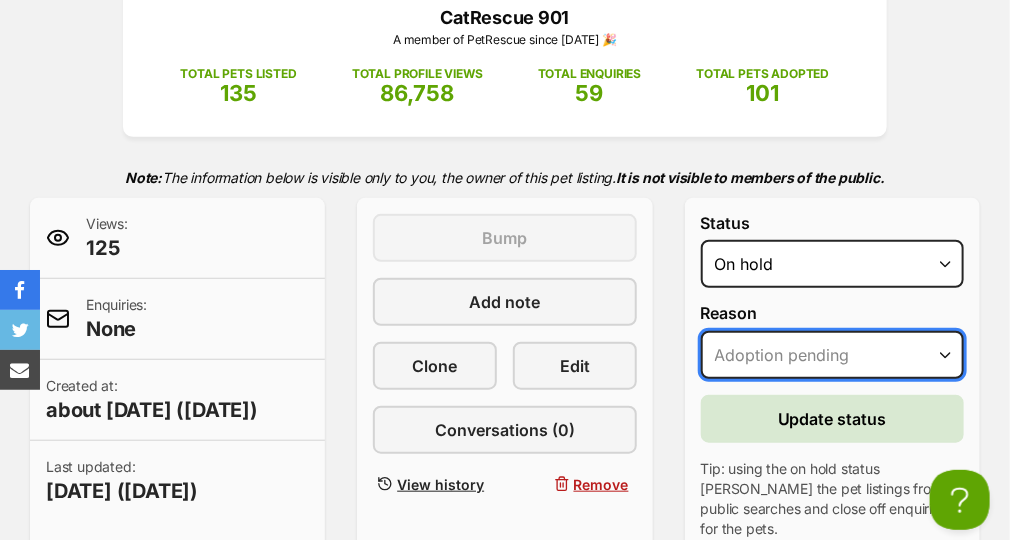 click on "Please select a reason
Medical reasons
Reviewing applications
Adoption pending
Other" at bounding box center [832, 355] 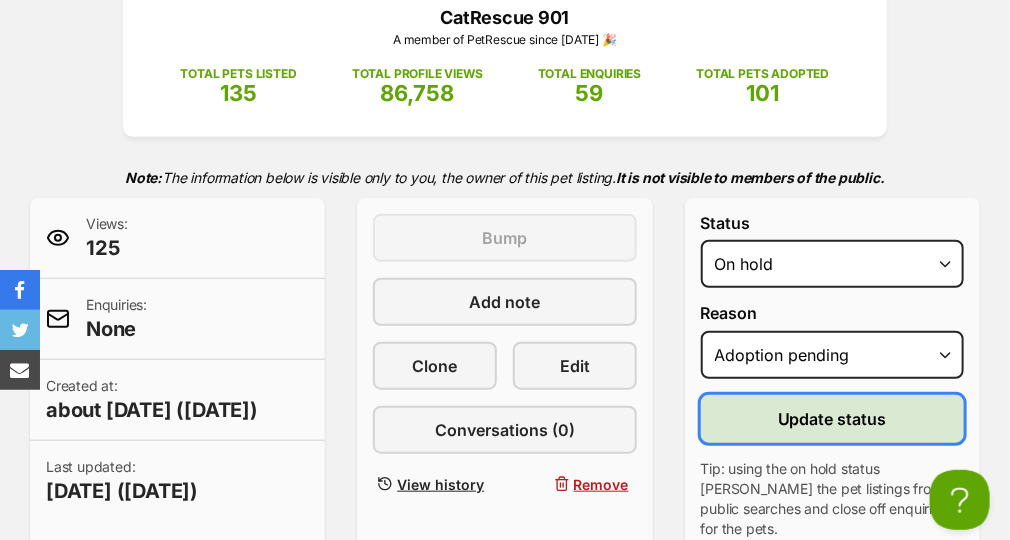 click on "Update status" at bounding box center (832, 419) 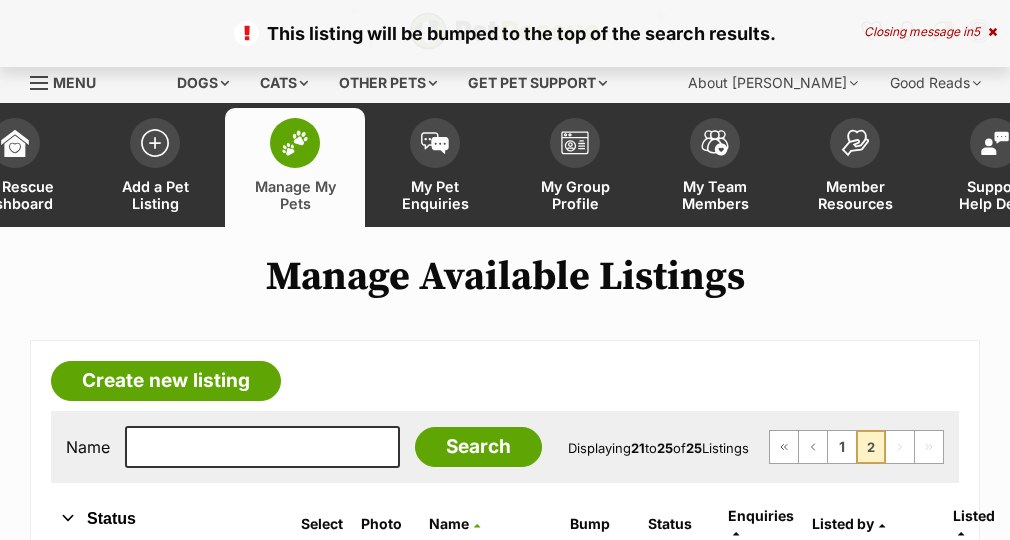 scroll, scrollTop: 472, scrollLeft: 0, axis: vertical 